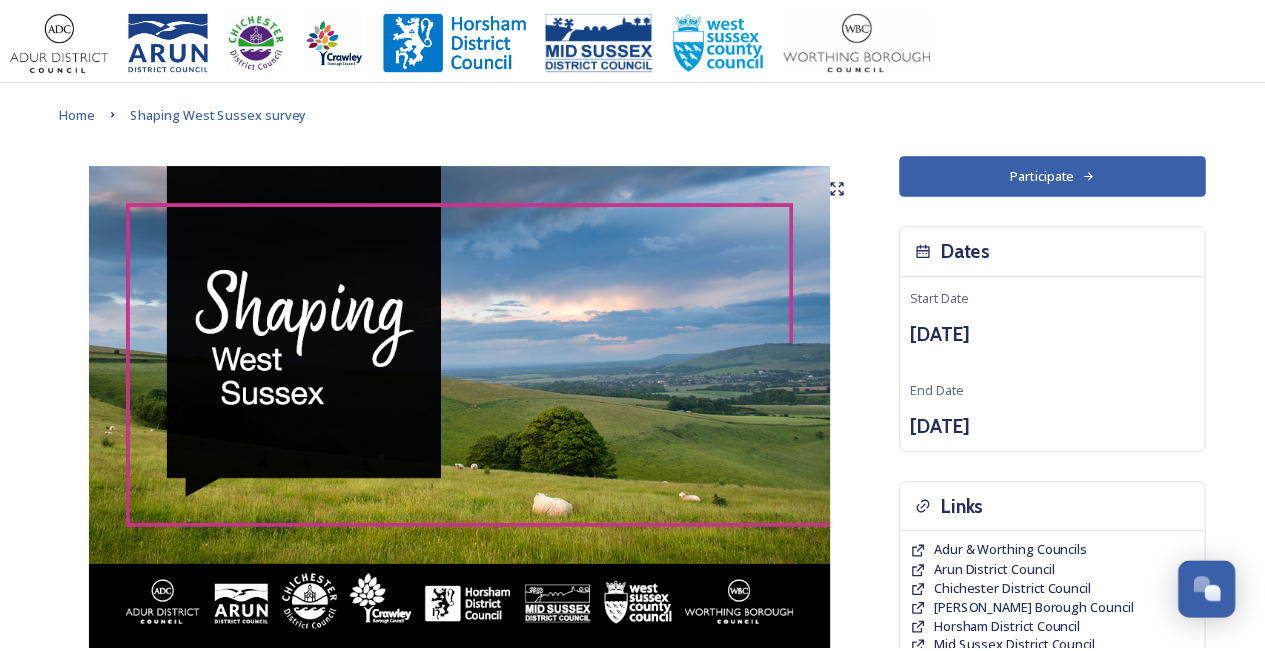 scroll, scrollTop: 0, scrollLeft: 0, axis: both 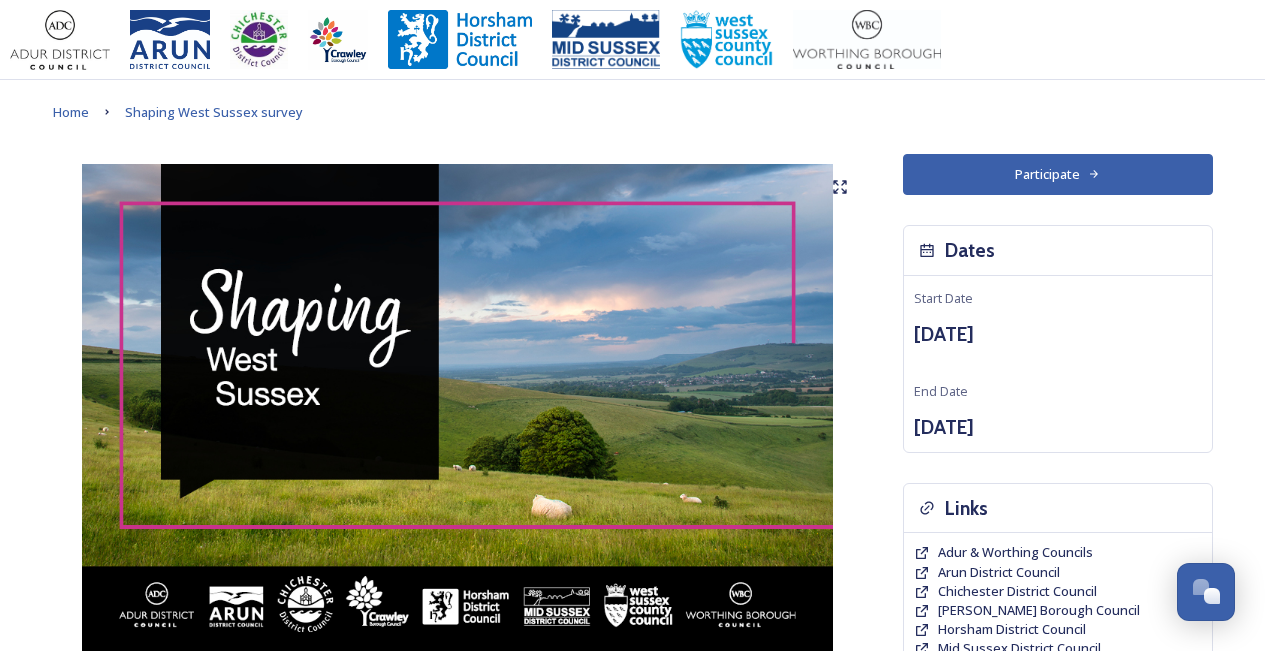 click on "Shaping West Sussex ﻿﻿﻿The future of local government in West Sussex Your councils are changing Major changes are planned to councils across West Sussex as part of the biggest shake-up of local government in more than 50 years. The Government has asked councils to explore how local government reorganisation could work in the area, with the aim of replacing the current county, district and borough councils with a new unitary council or councils responsible for all local services. Residents, businesses and community groups across the county are invited to share their views about where they live or work, the council services they use, as well as their thoughts about how their council could be structured in the future.  Scroll down and click the links to find out more about what is changing and why and how you can  have your say . Our survey will be open until 11.59pm on  Wednesday   13 August 2025 .   Background to Local Government Reorganisation   Progress so far     Timeline for change           Dates" at bounding box center [633, 1068] 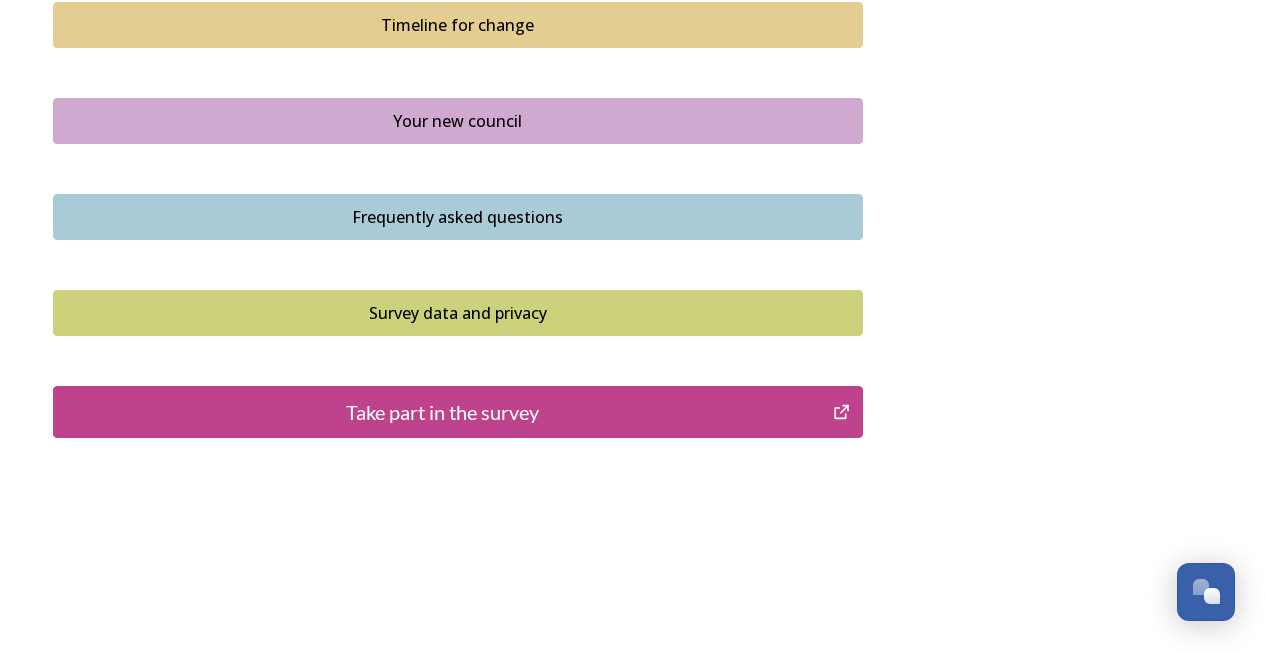 scroll, scrollTop: 1482, scrollLeft: 0, axis: vertical 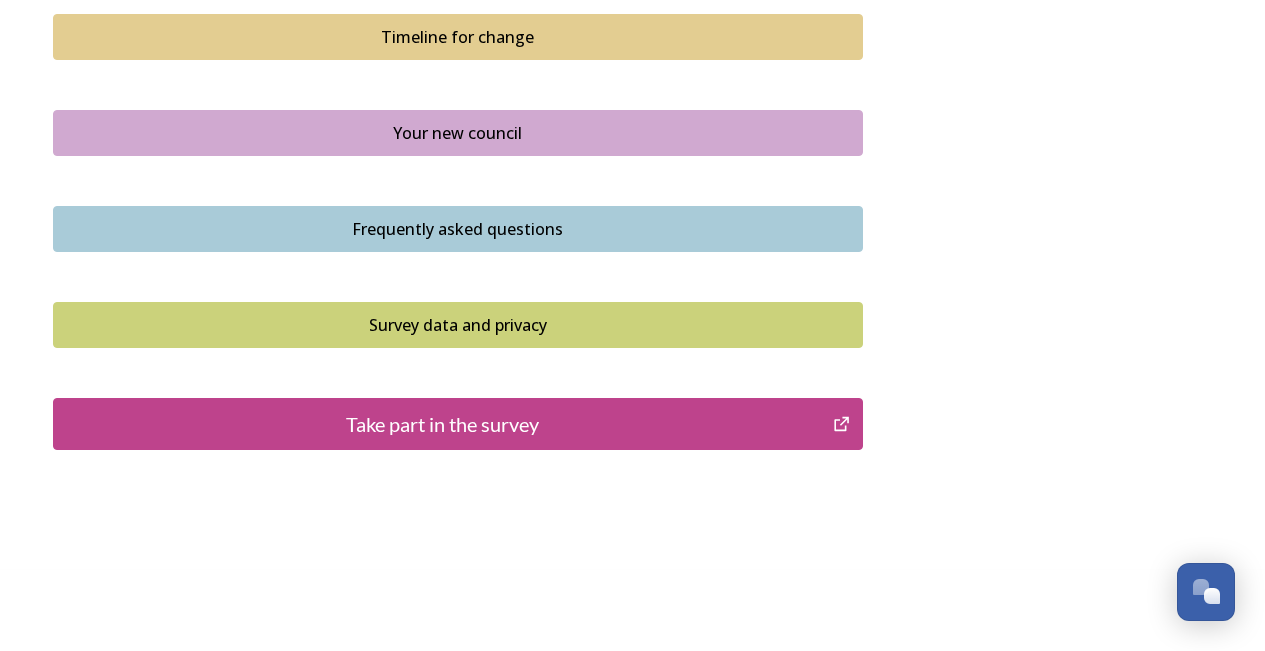 click on "Take part in the survey" at bounding box center [458, 424] 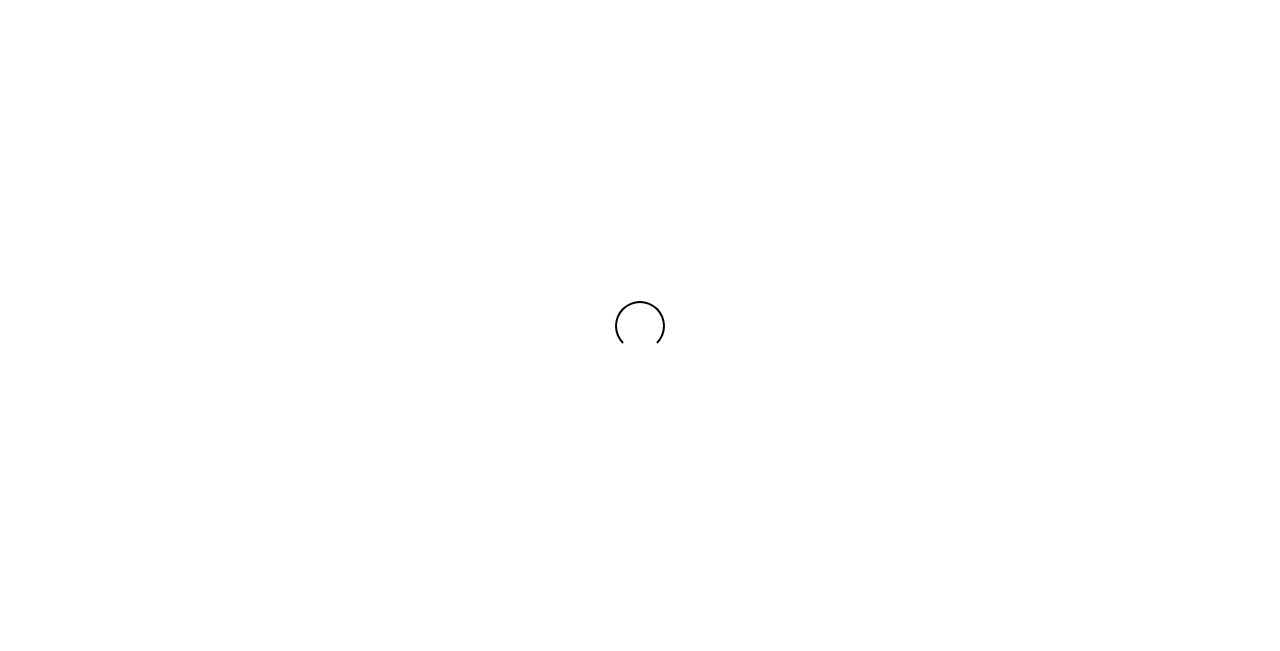 scroll, scrollTop: 0, scrollLeft: 0, axis: both 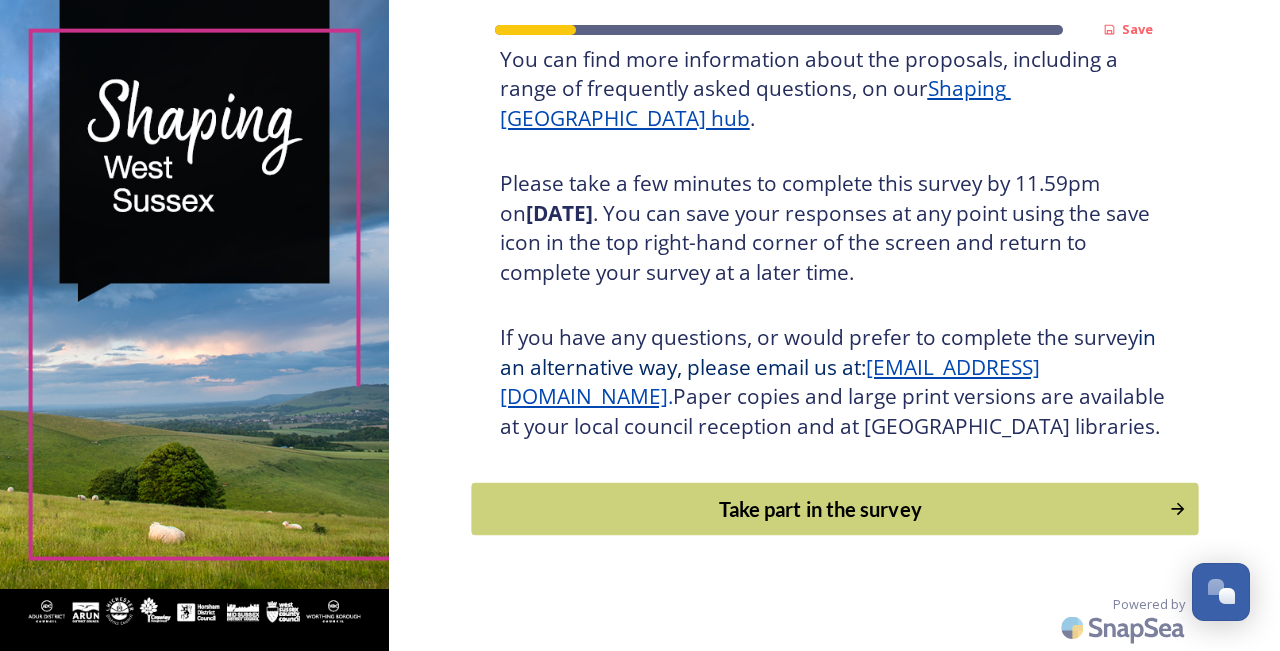 click on "Take part in the survey" at bounding box center [820, 509] 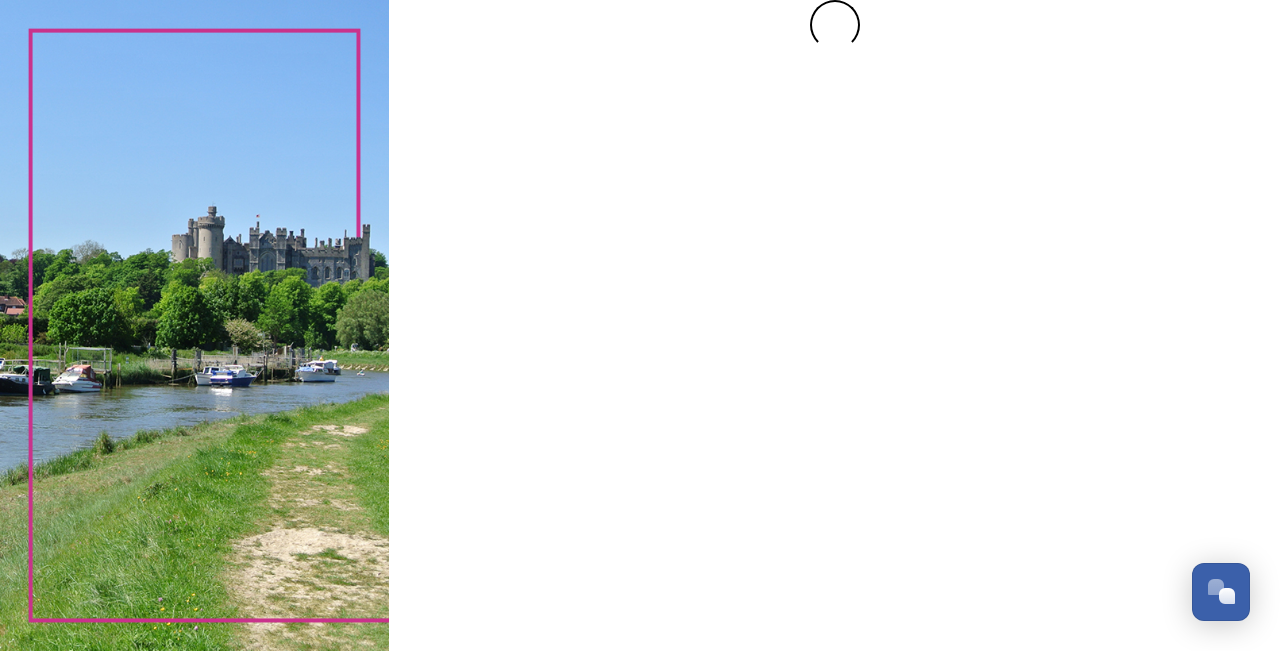 scroll, scrollTop: 0, scrollLeft: 0, axis: both 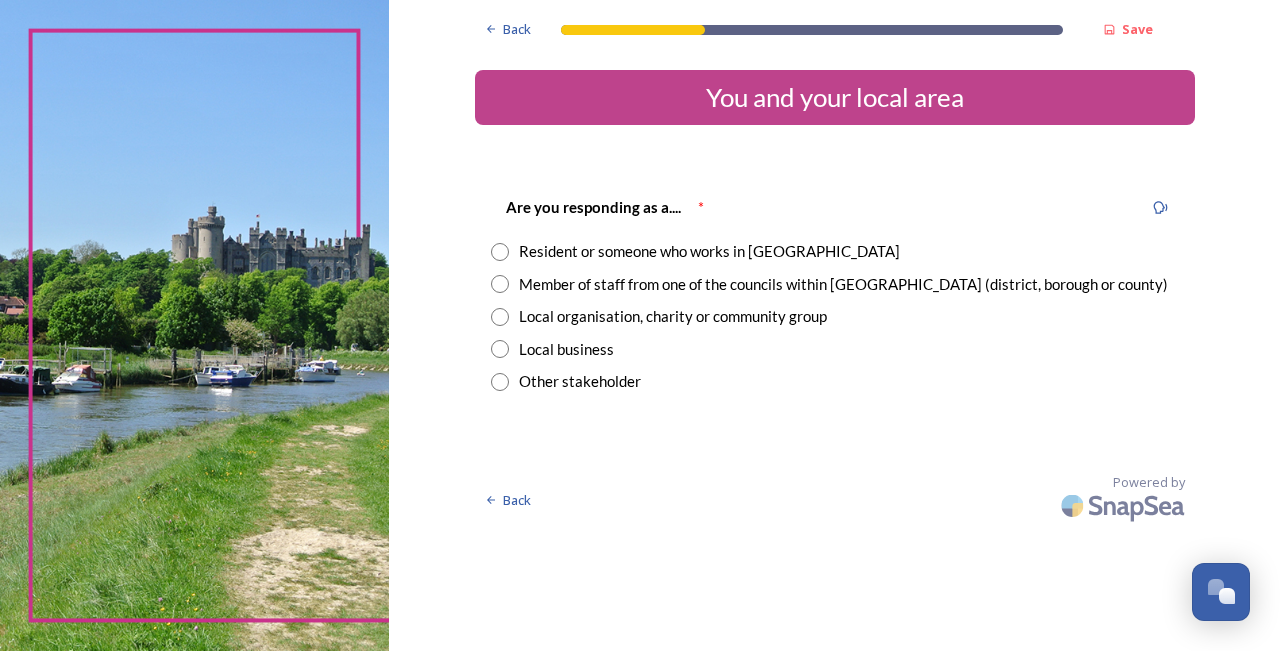 click at bounding box center (500, 252) 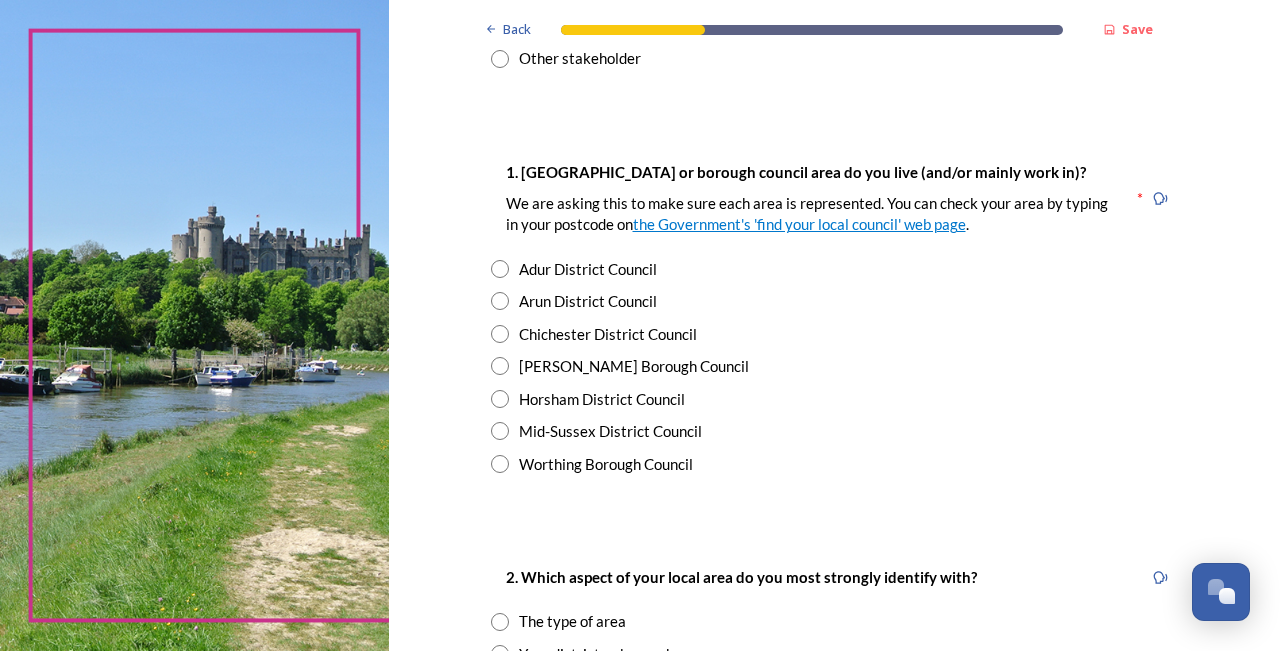 scroll, scrollTop: 327, scrollLeft: 0, axis: vertical 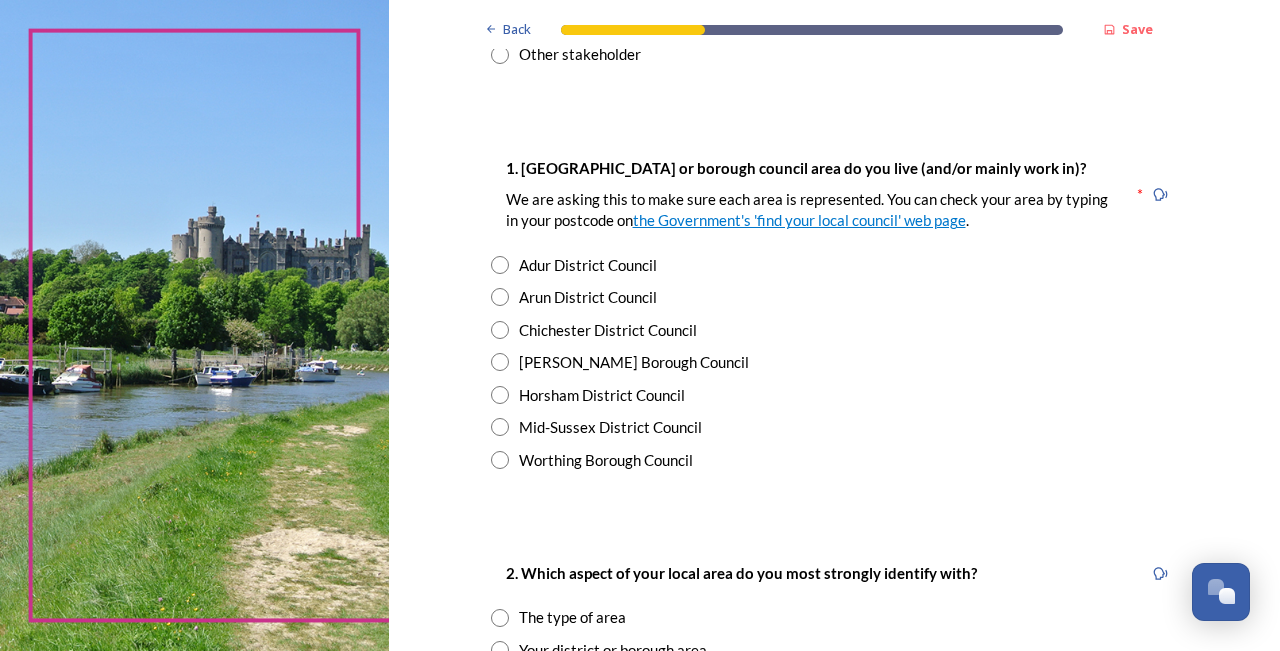 click at bounding box center [500, 330] 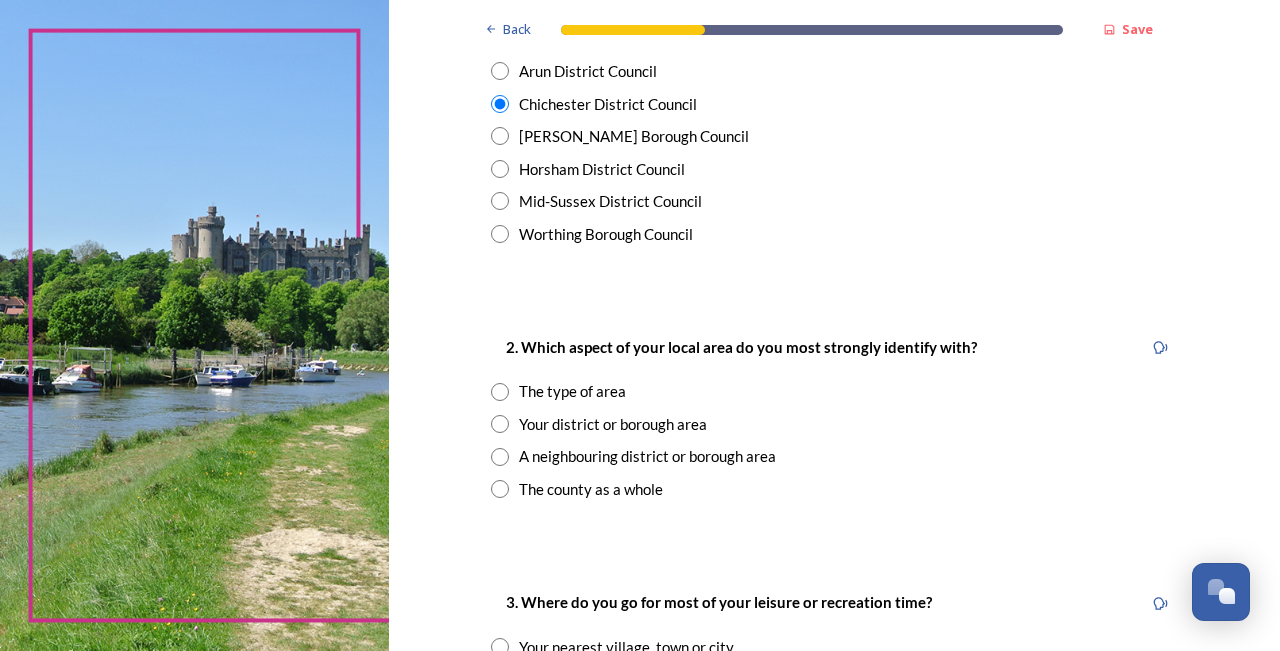 scroll, scrollTop: 560, scrollLeft: 0, axis: vertical 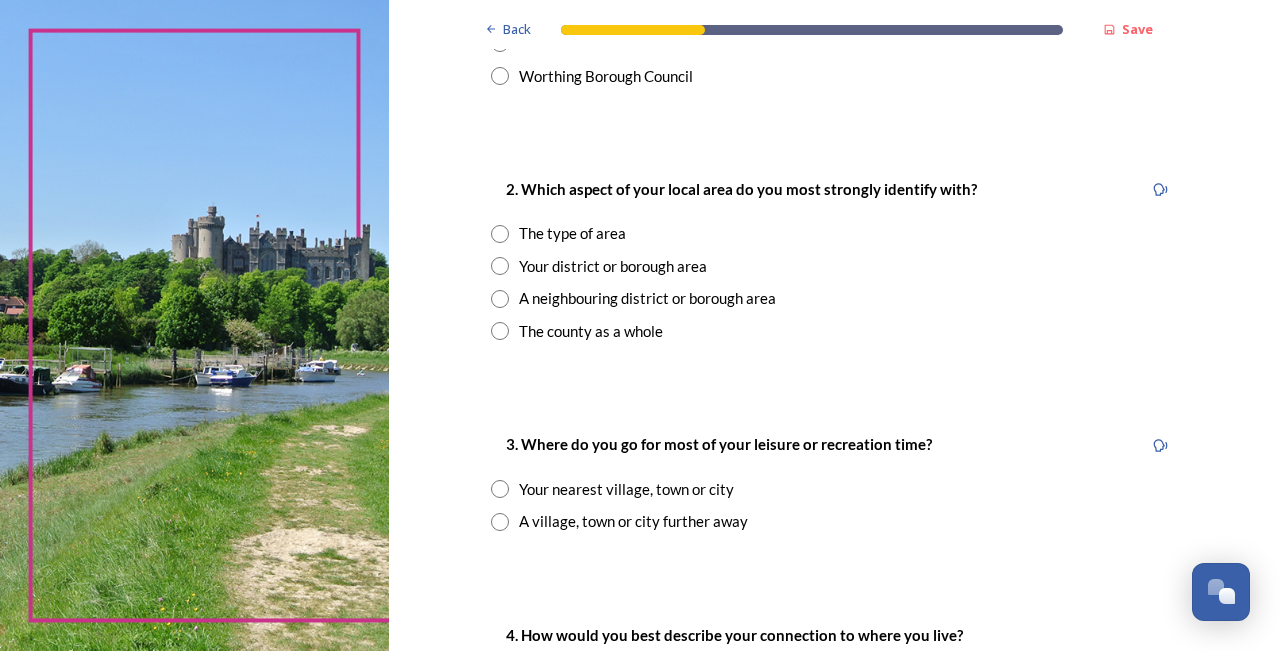 click at bounding box center [500, 234] 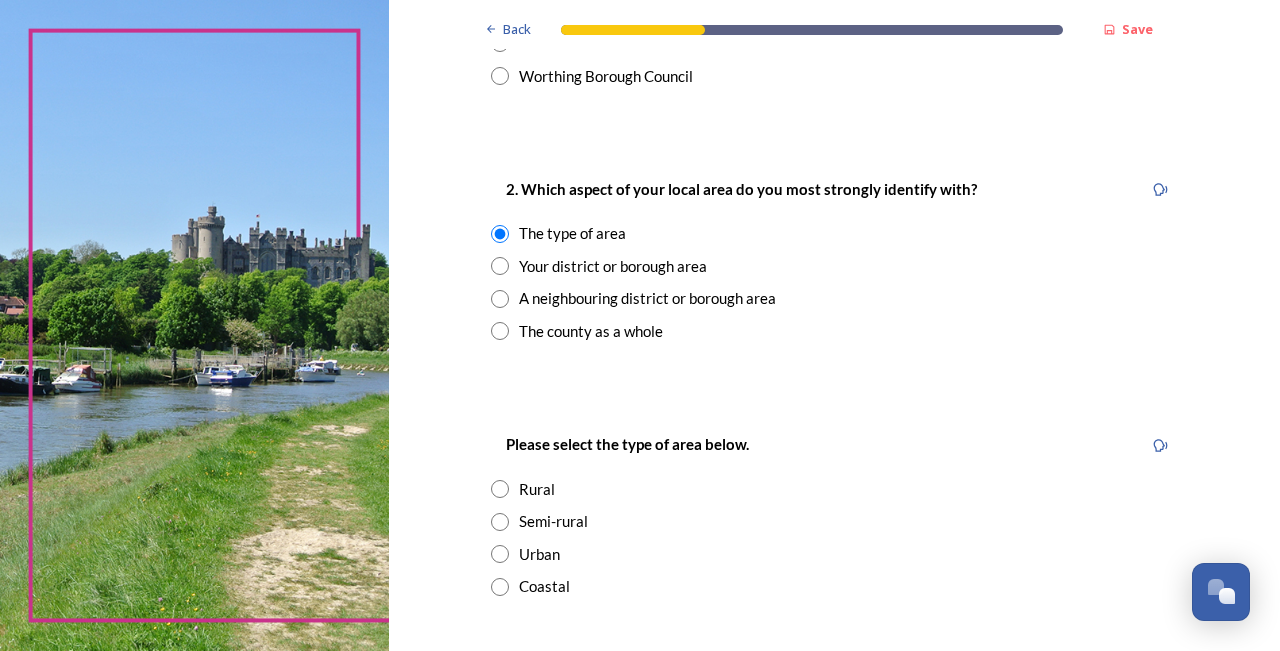 click at bounding box center (500, 554) 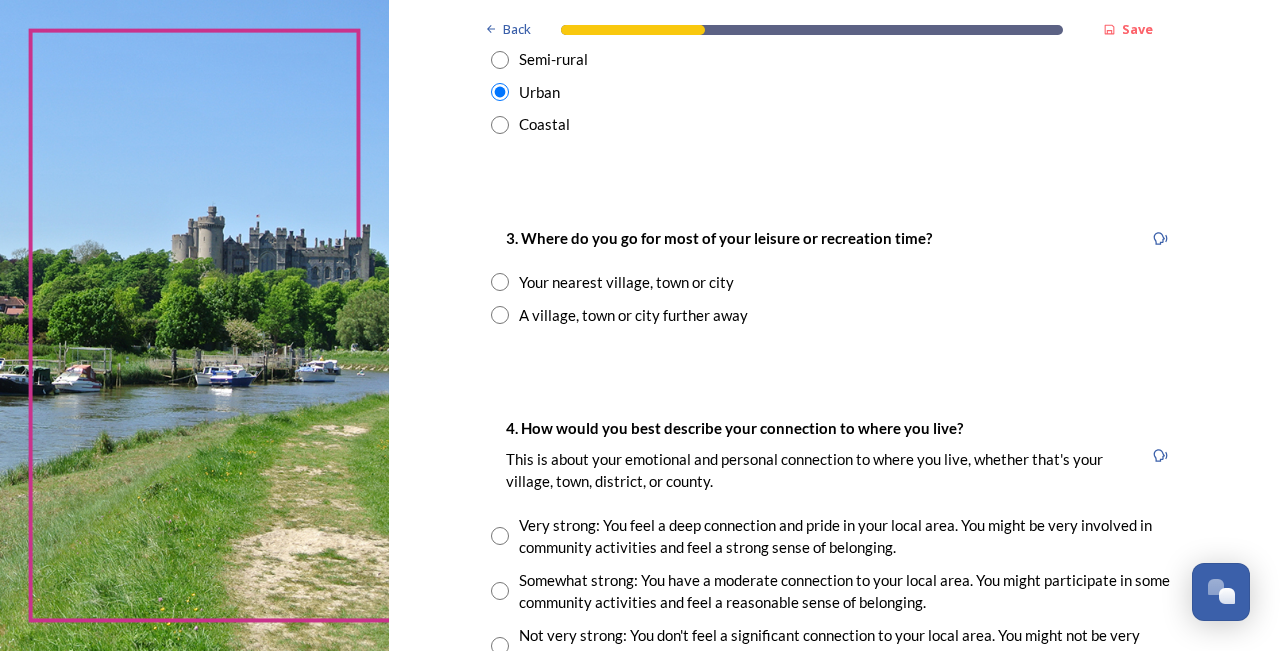 scroll, scrollTop: 1260, scrollLeft: 0, axis: vertical 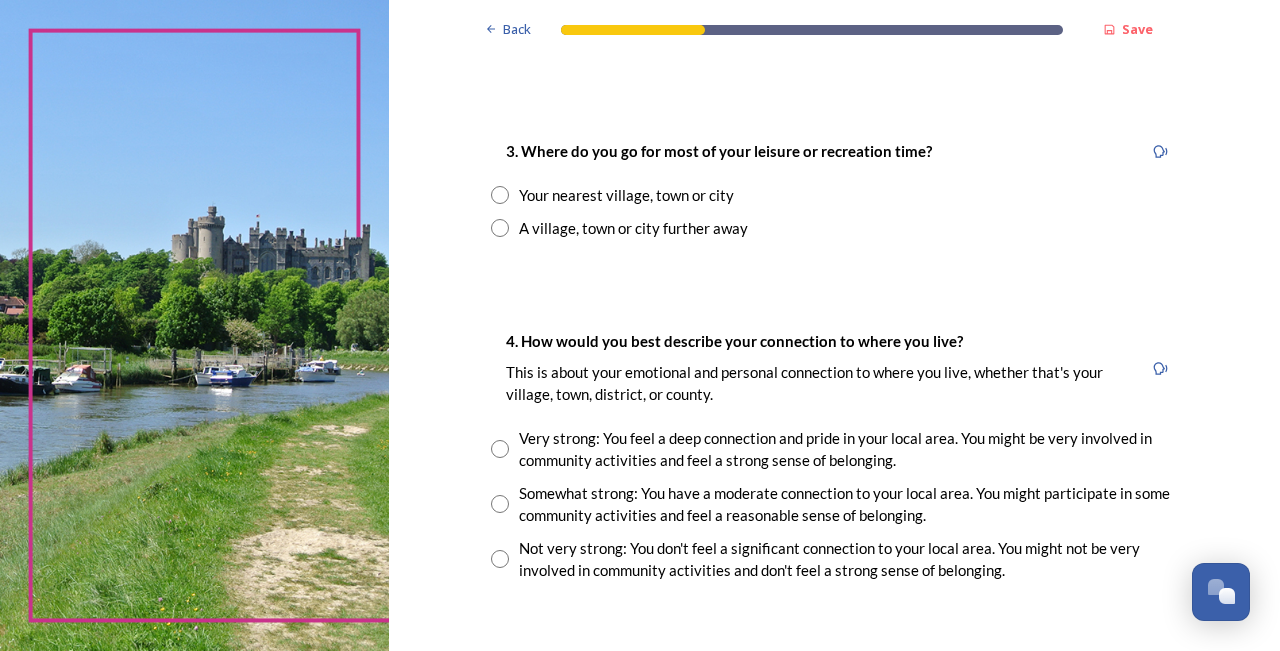 click at bounding box center (500, 195) 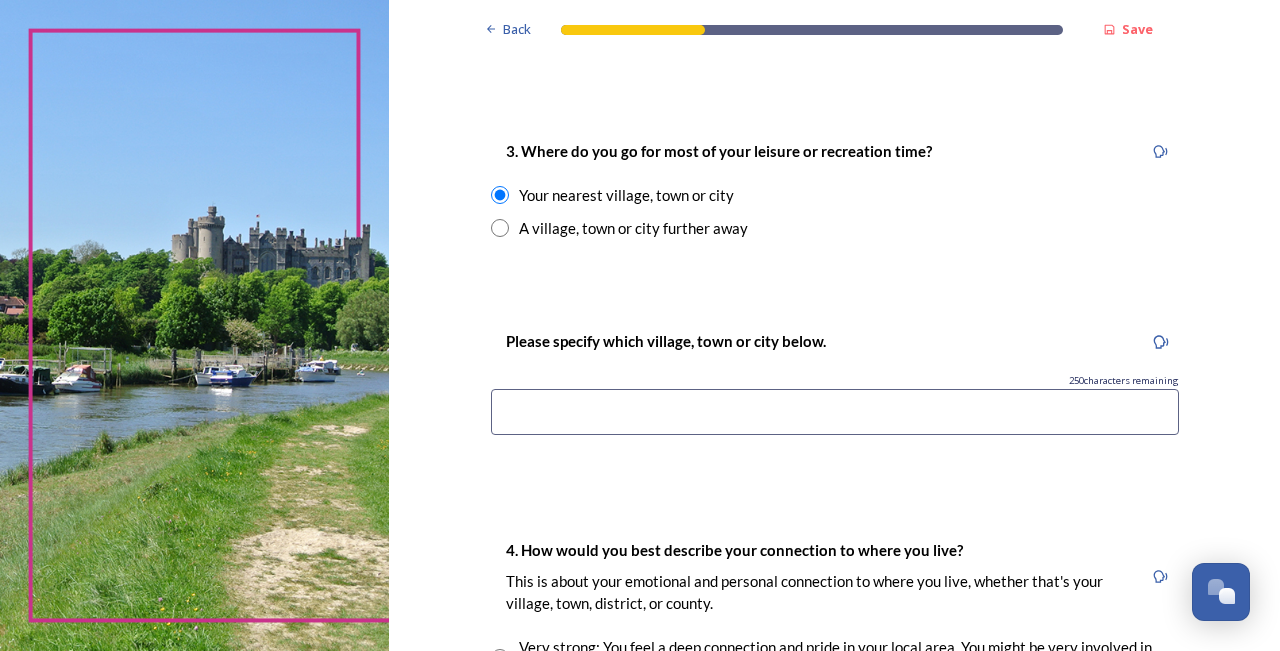 click at bounding box center [835, 412] 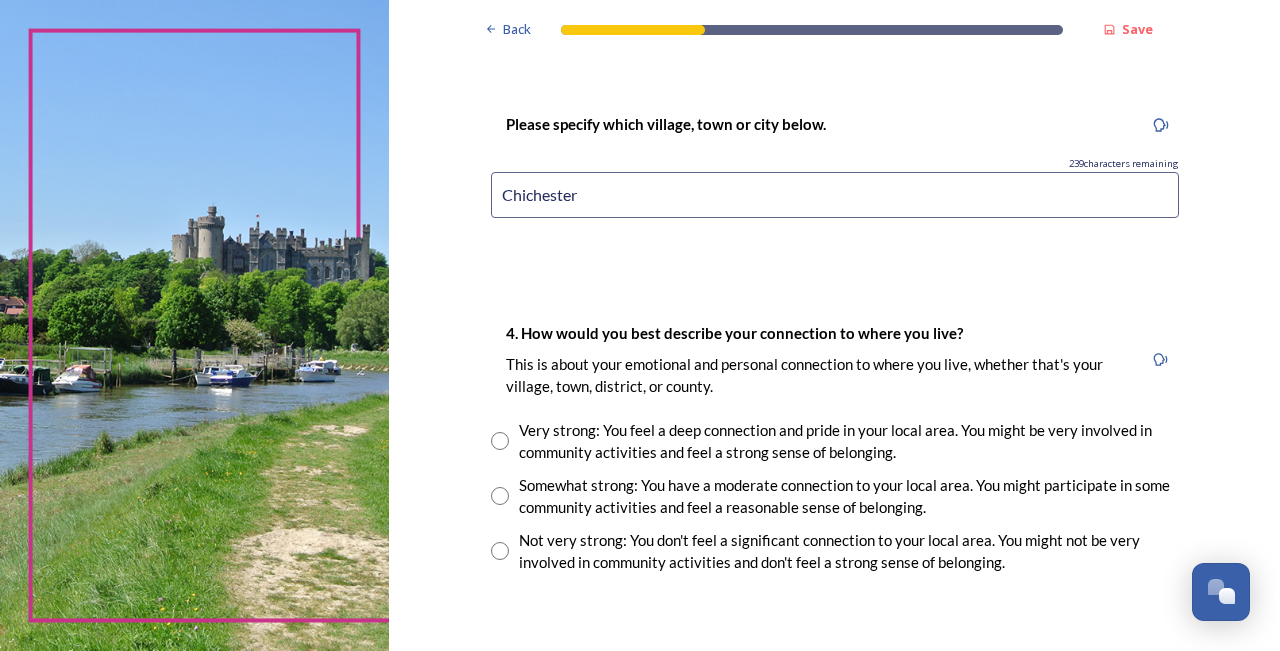 scroll, scrollTop: 1529, scrollLeft: 0, axis: vertical 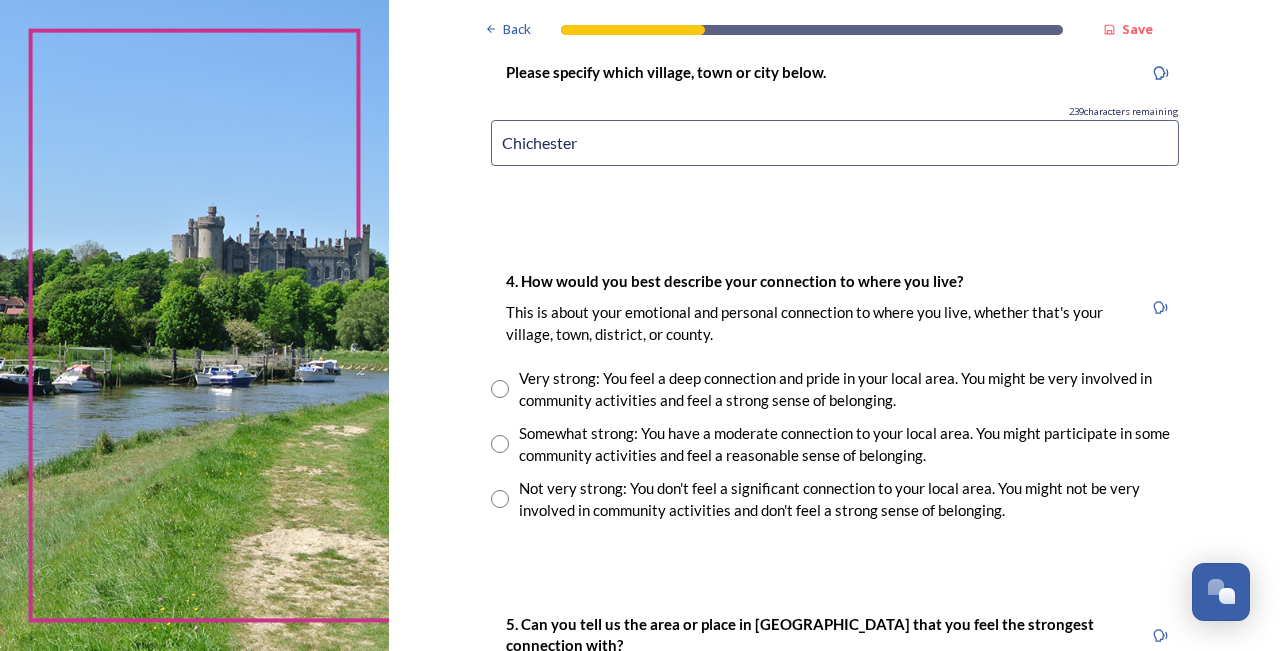 type on "Chichester" 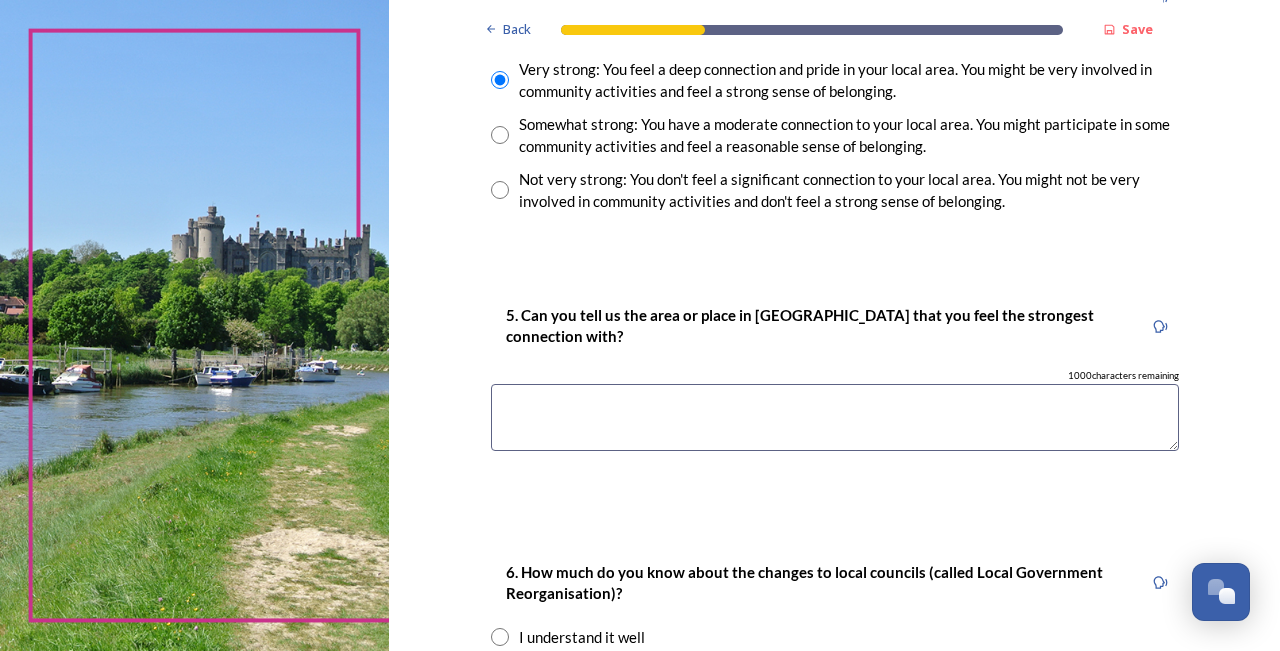scroll, scrollTop: 1851, scrollLeft: 0, axis: vertical 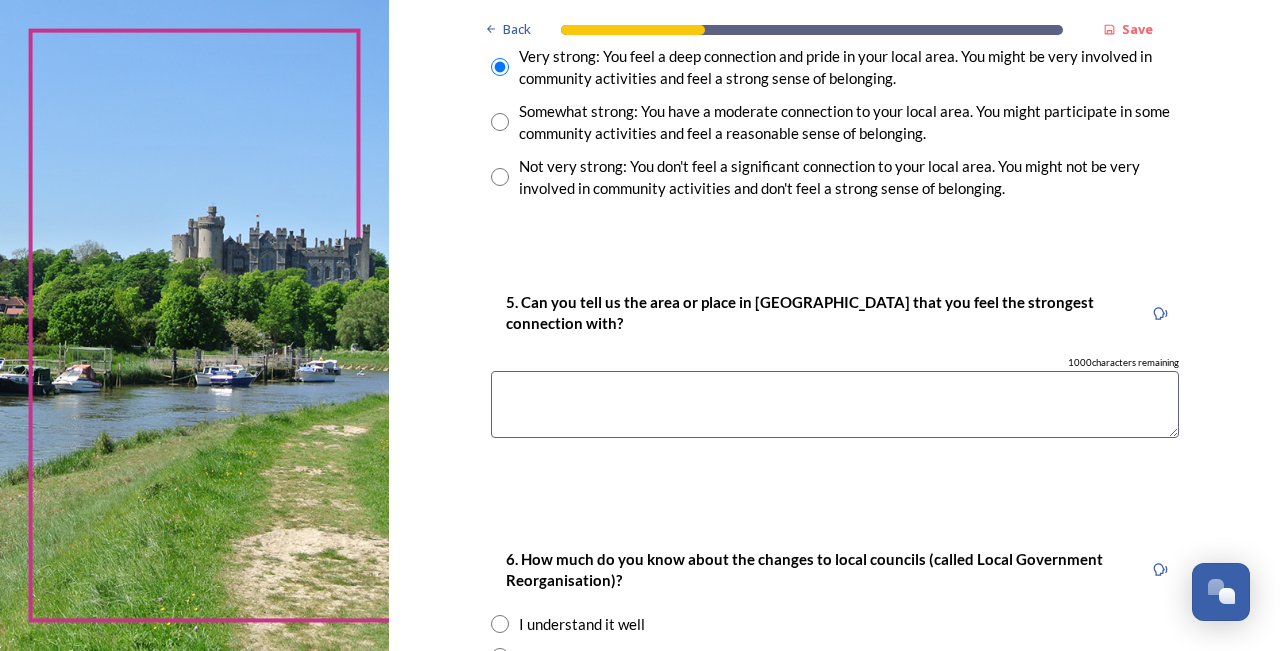 click at bounding box center (835, 404) 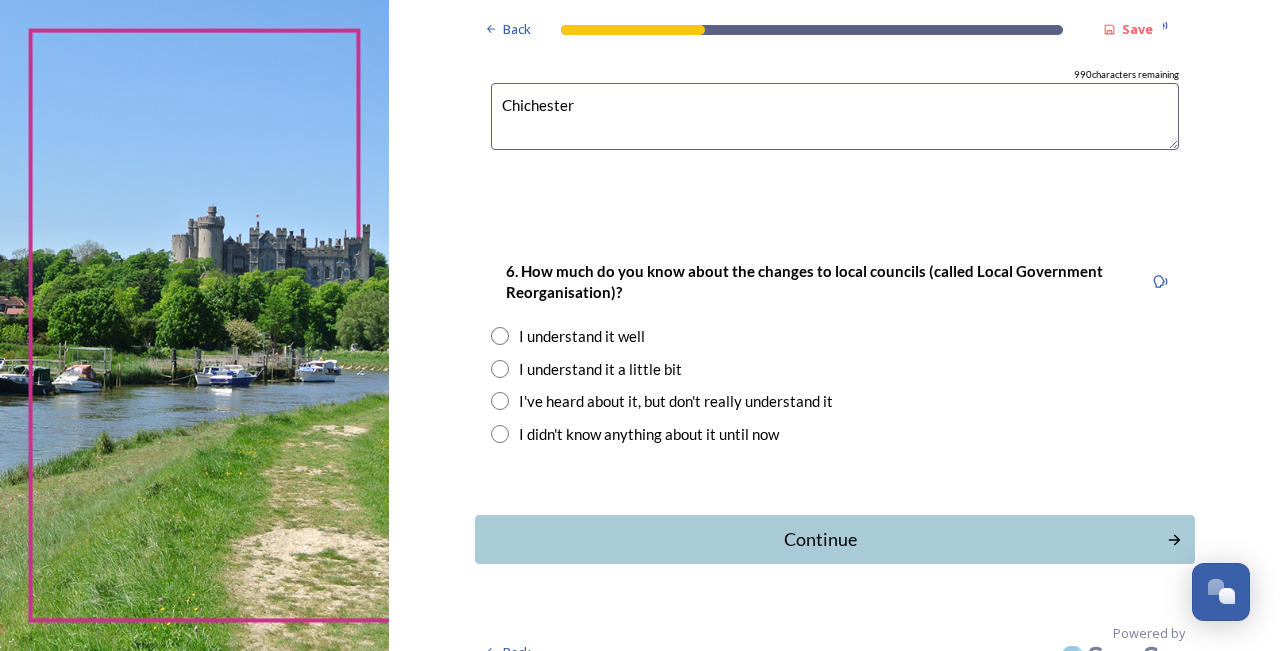 scroll, scrollTop: 2143, scrollLeft: 0, axis: vertical 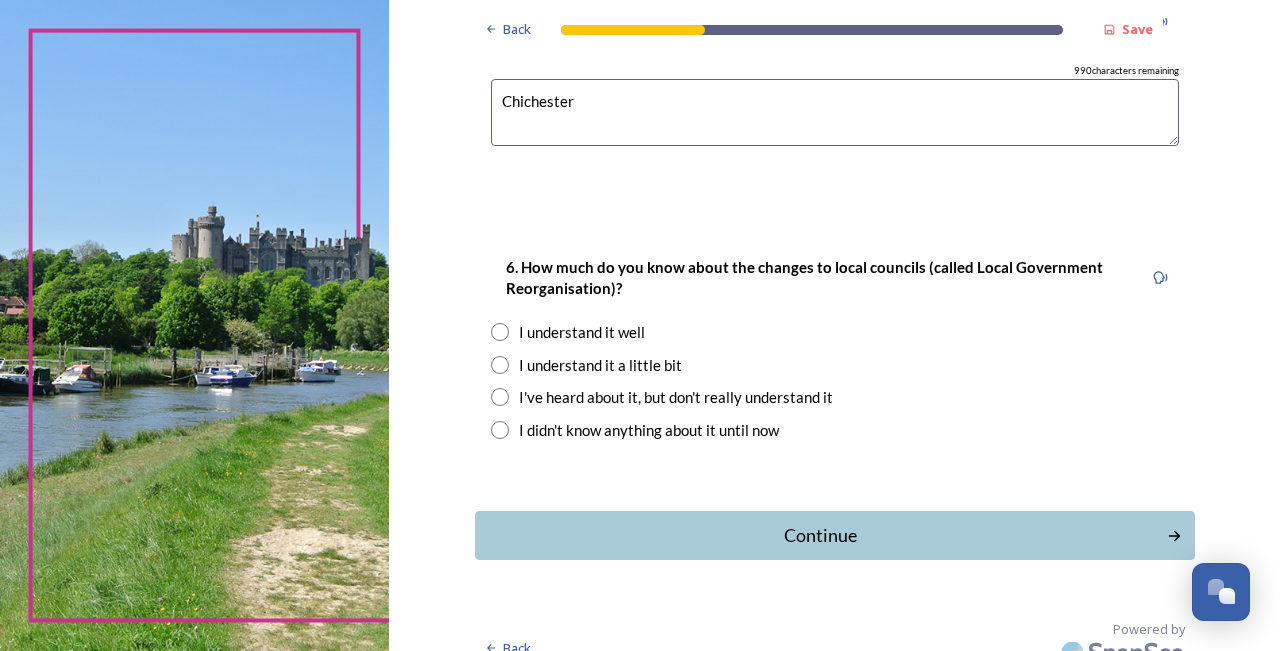 type on "Chichester" 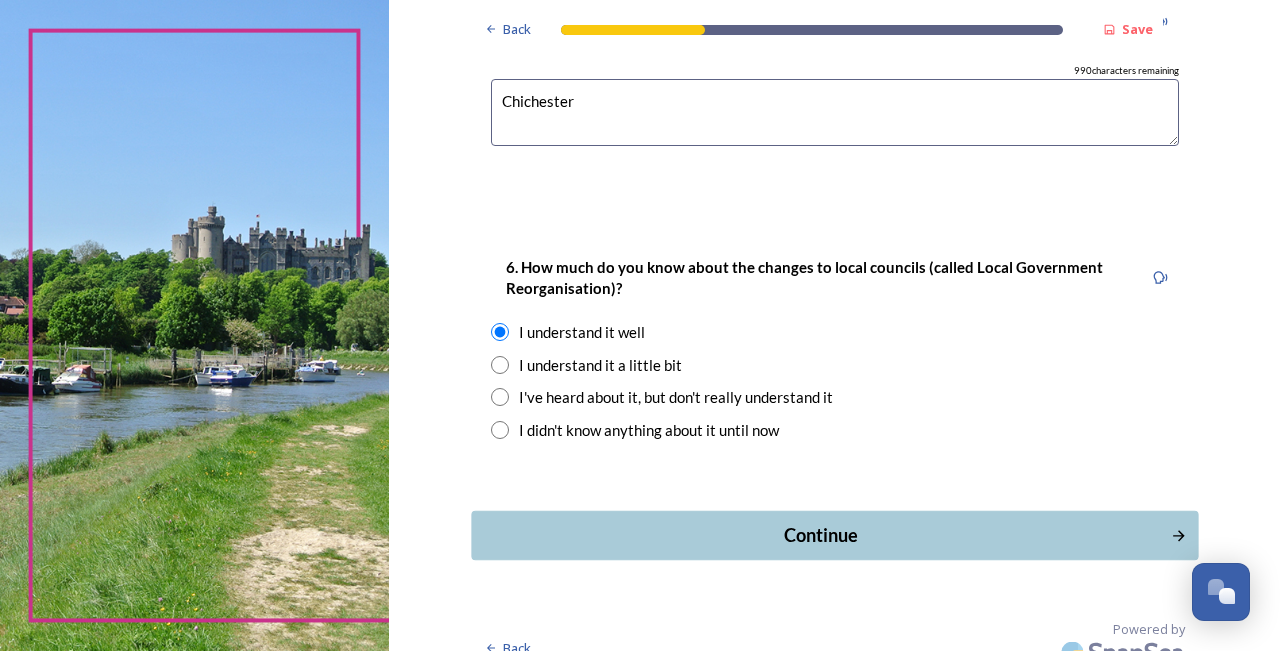 click on "Continue" at bounding box center (820, 535) 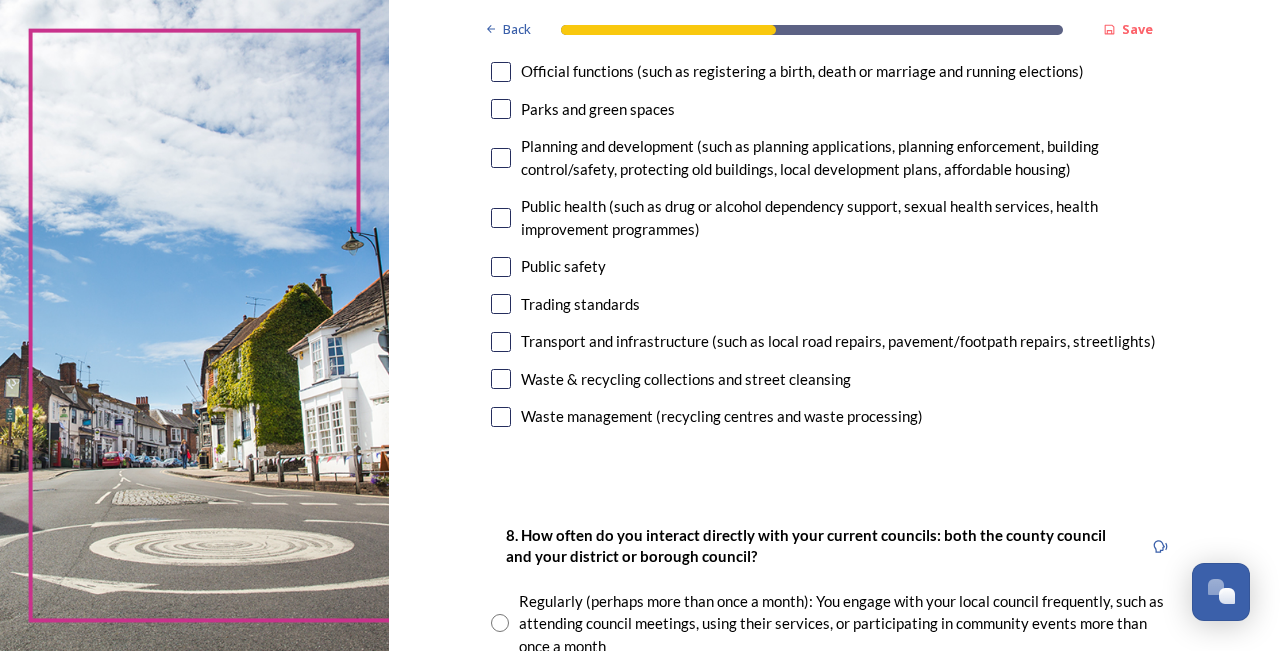 scroll, scrollTop: 668, scrollLeft: 0, axis: vertical 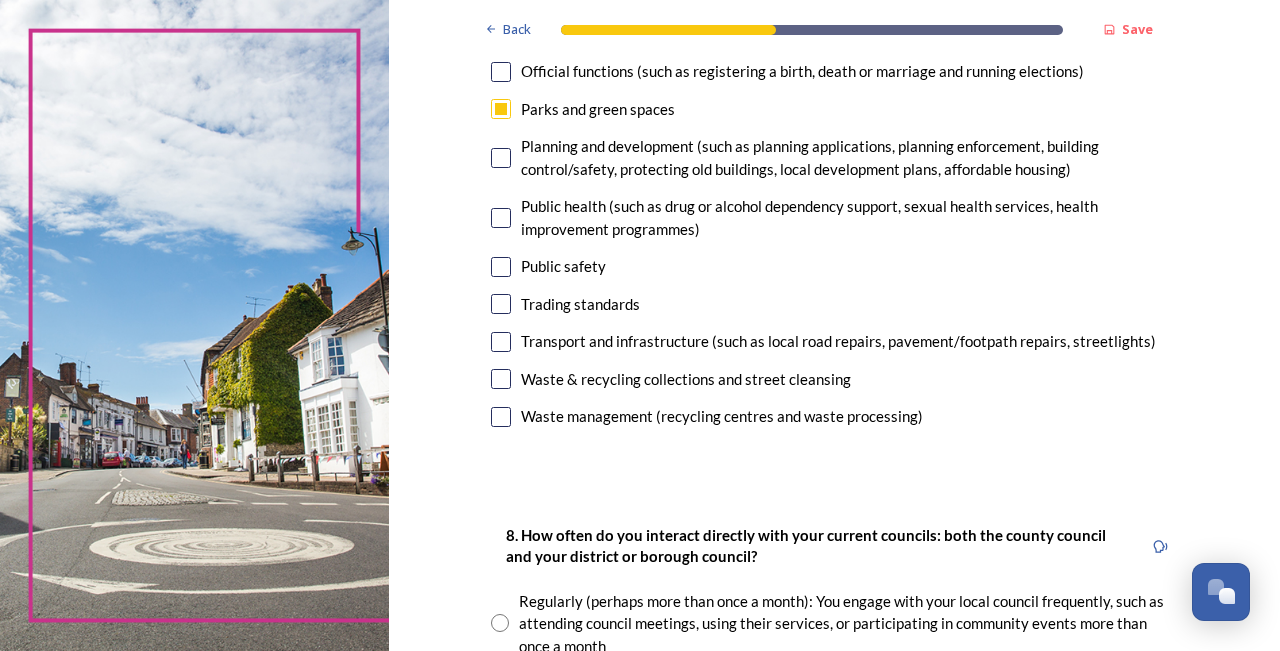 click at bounding box center [501, 218] 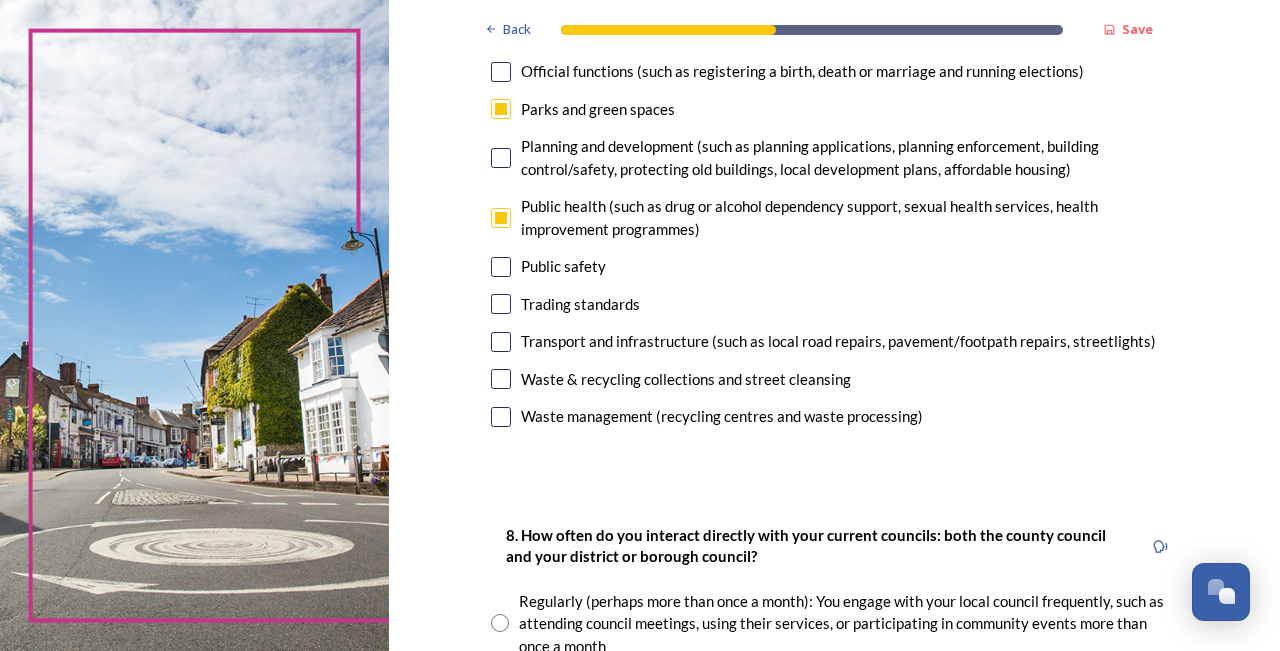 click at bounding box center [501, 267] 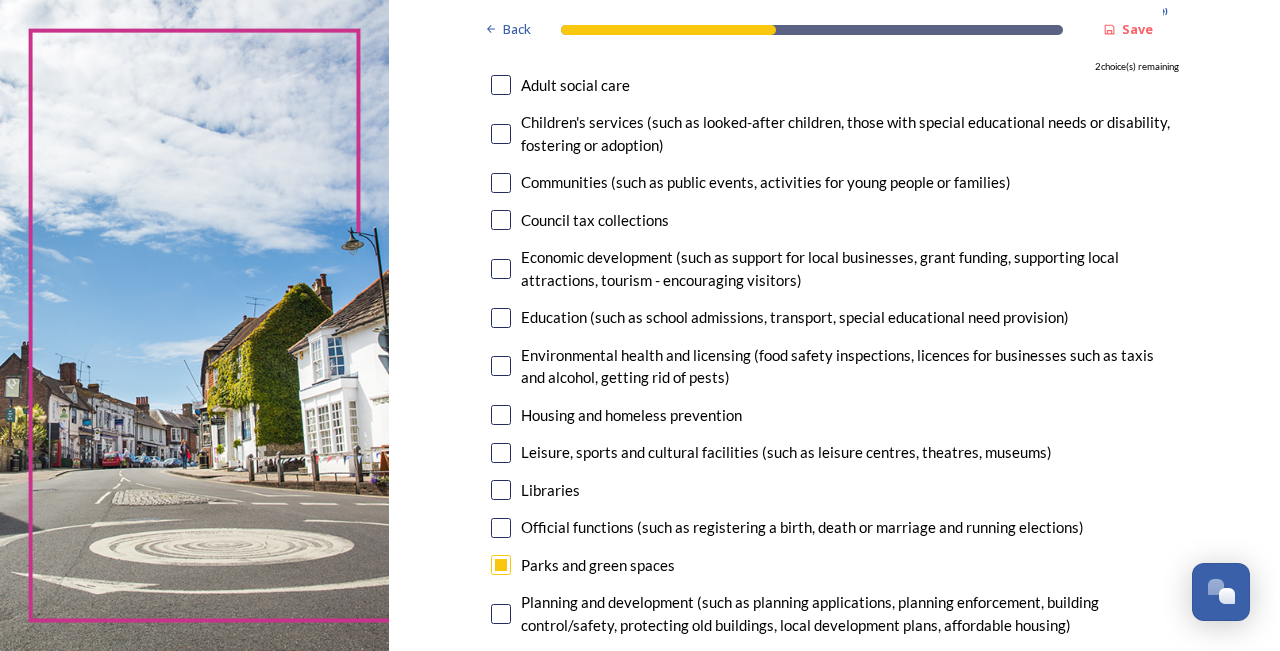 scroll, scrollTop: 196, scrollLeft: 0, axis: vertical 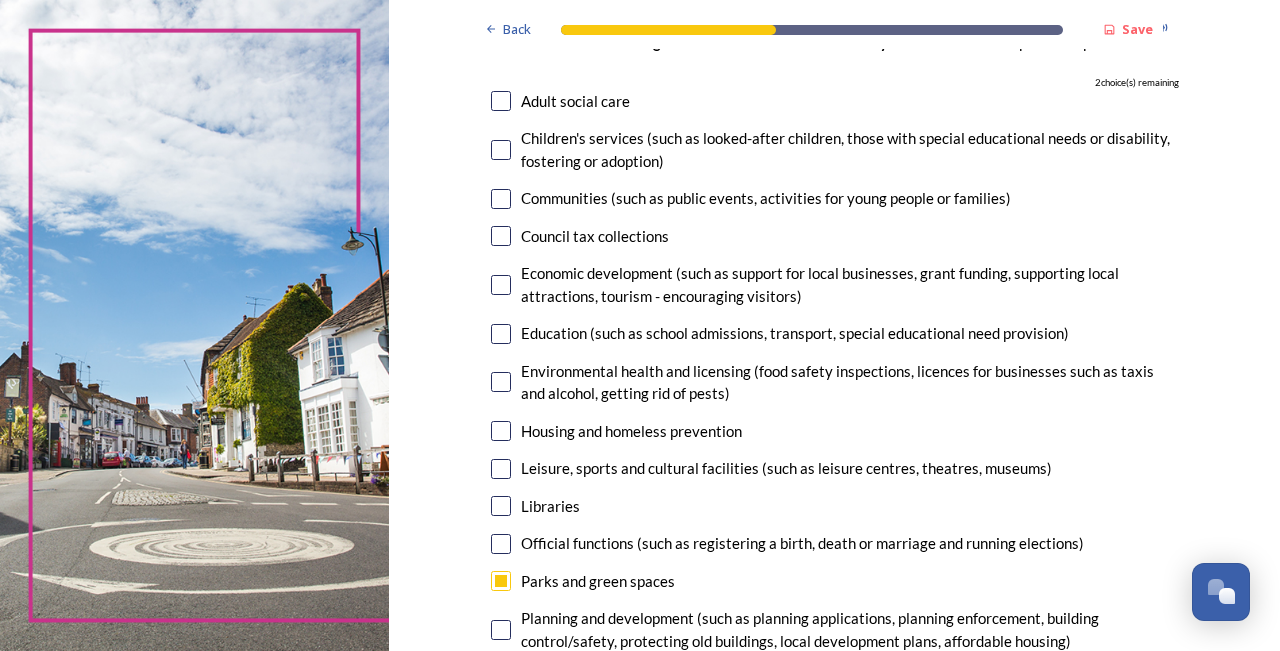 click at bounding box center [501, 285] 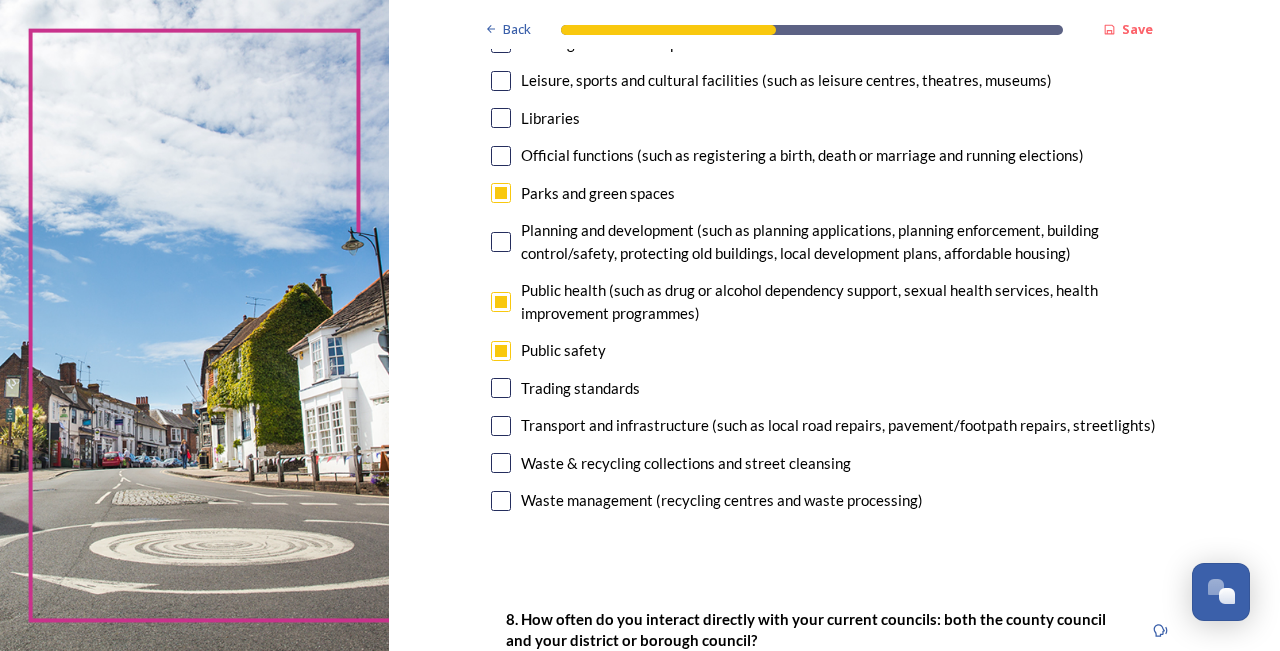 scroll, scrollTop: 596, scrollLeft: 0, axis: vertical 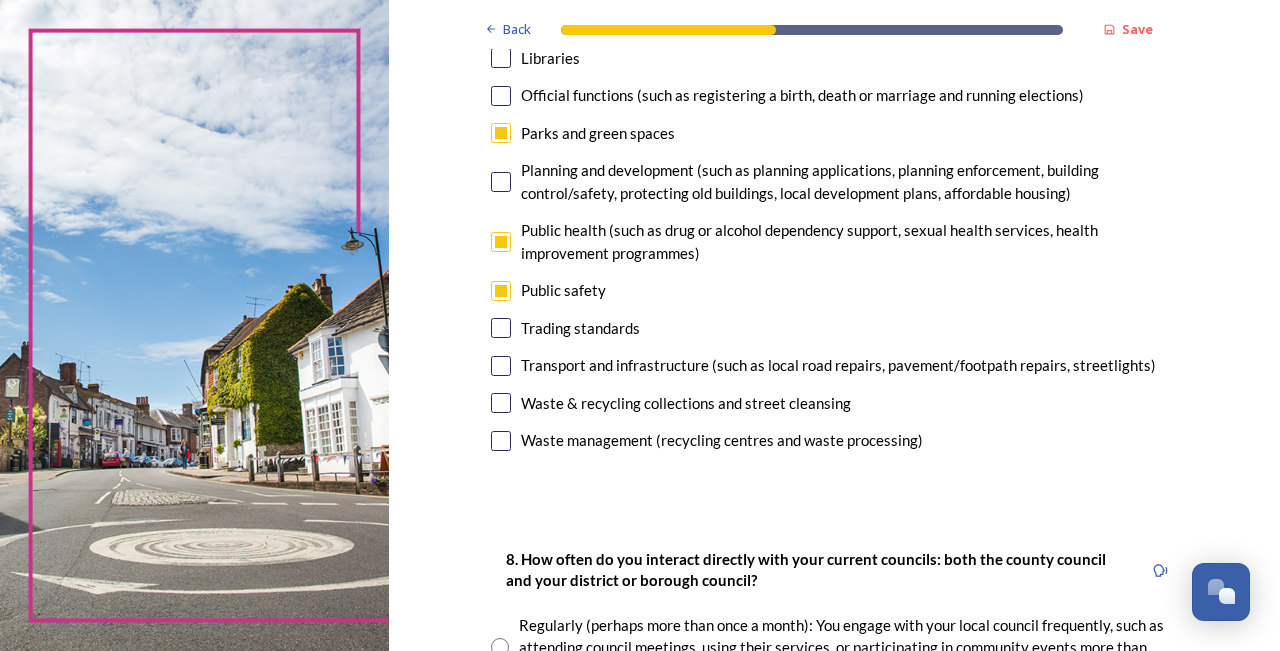 click at bounding box center (501, 403) 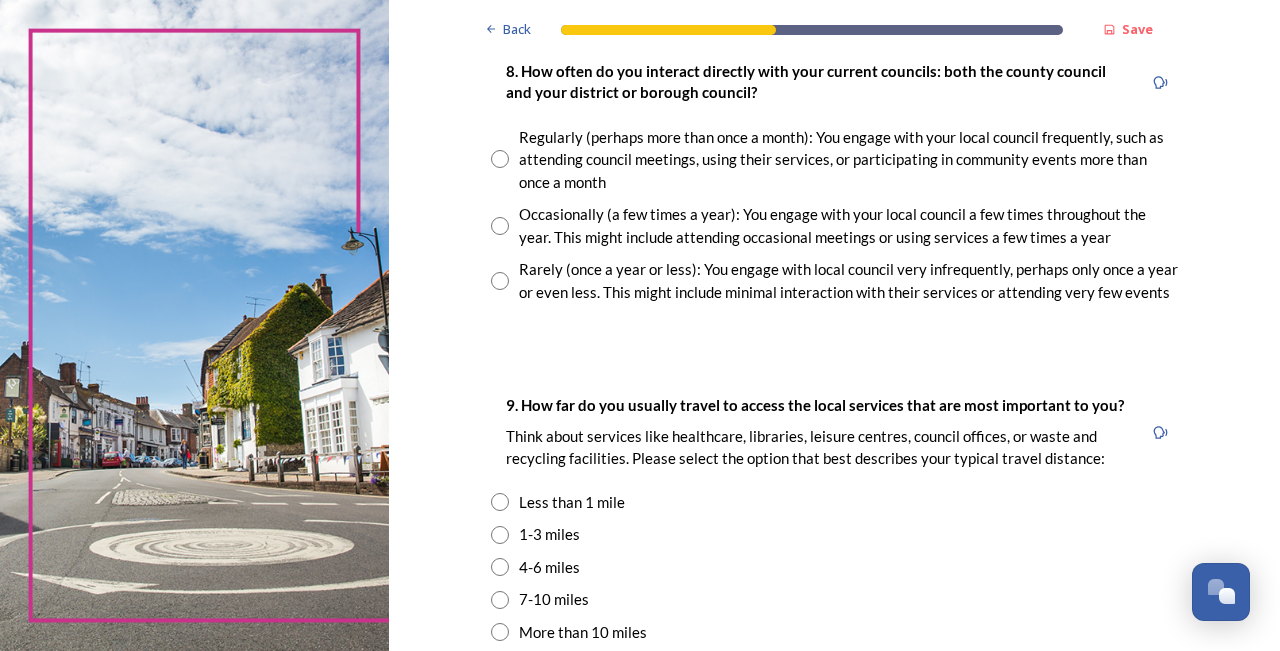scroll, scrollTop: 1140, scrollLeft: 0, axis: vertical 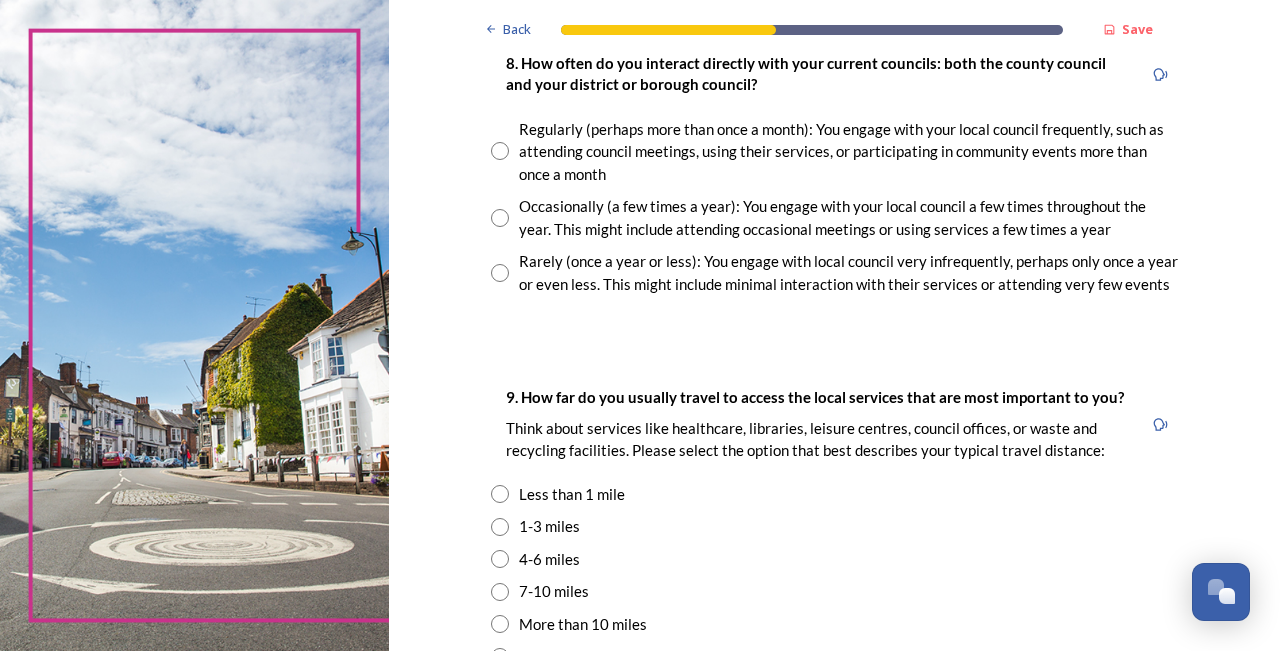 click at bounding box center (500, 273) 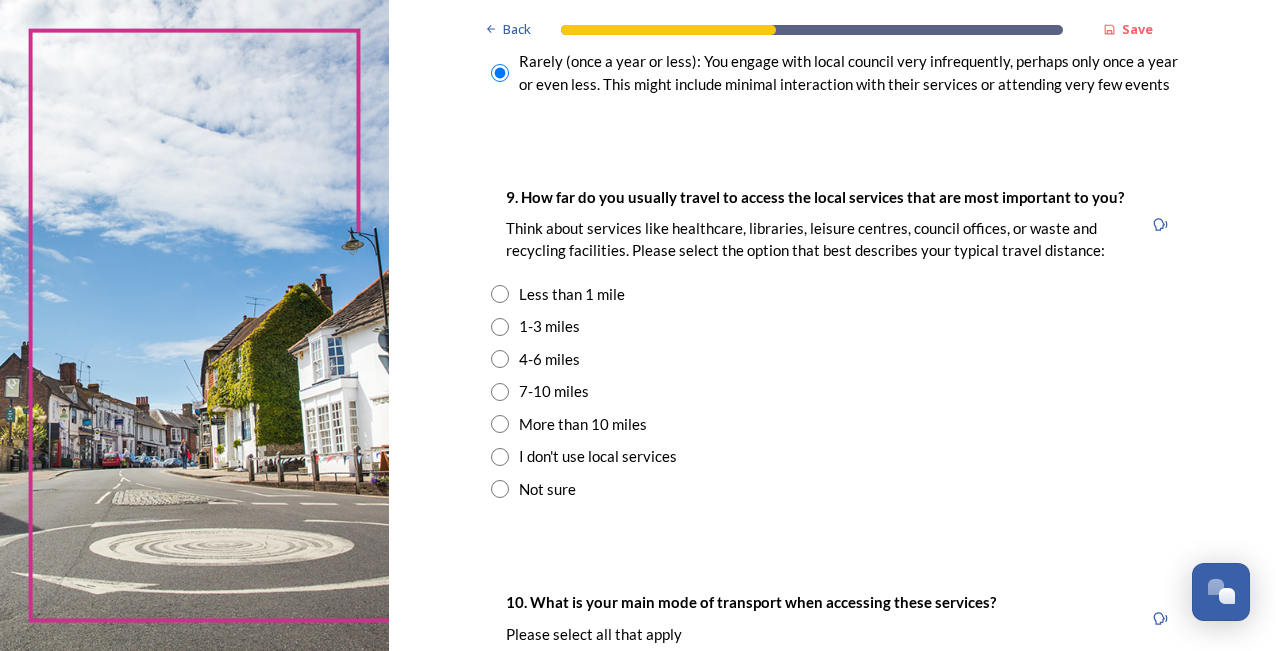 scroll, scrollTop: 1352, scrollLeft: 0, axis: vertical 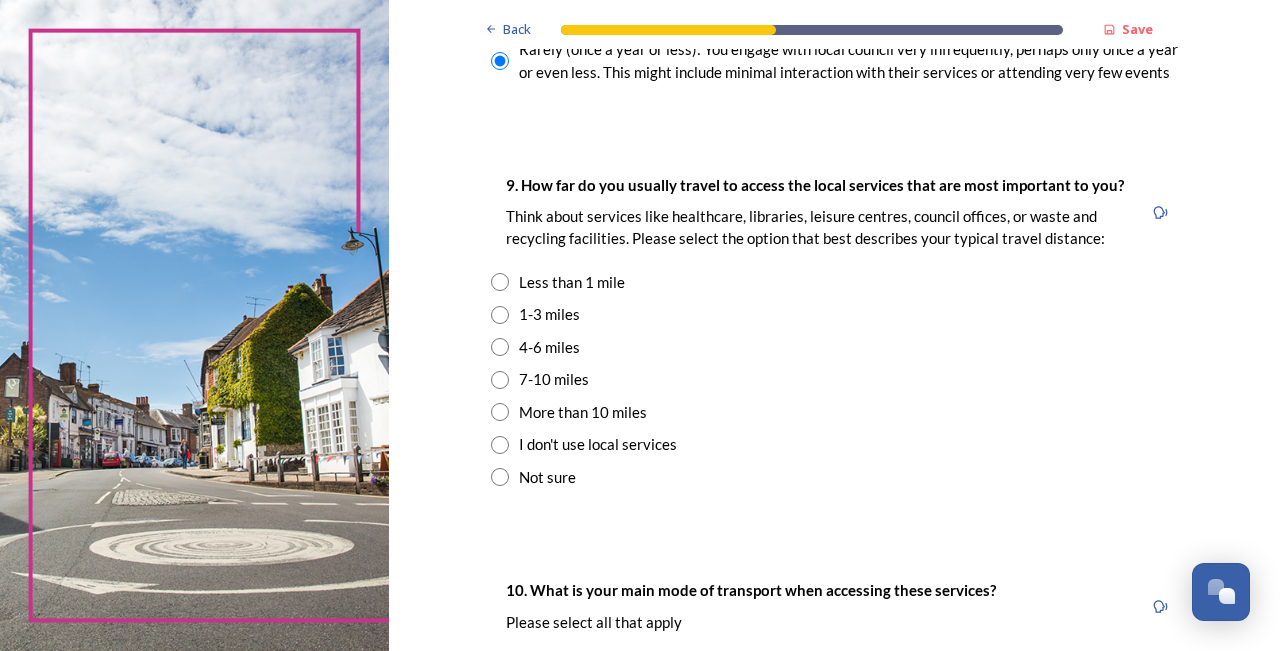 click at bounding box center [500, 282] 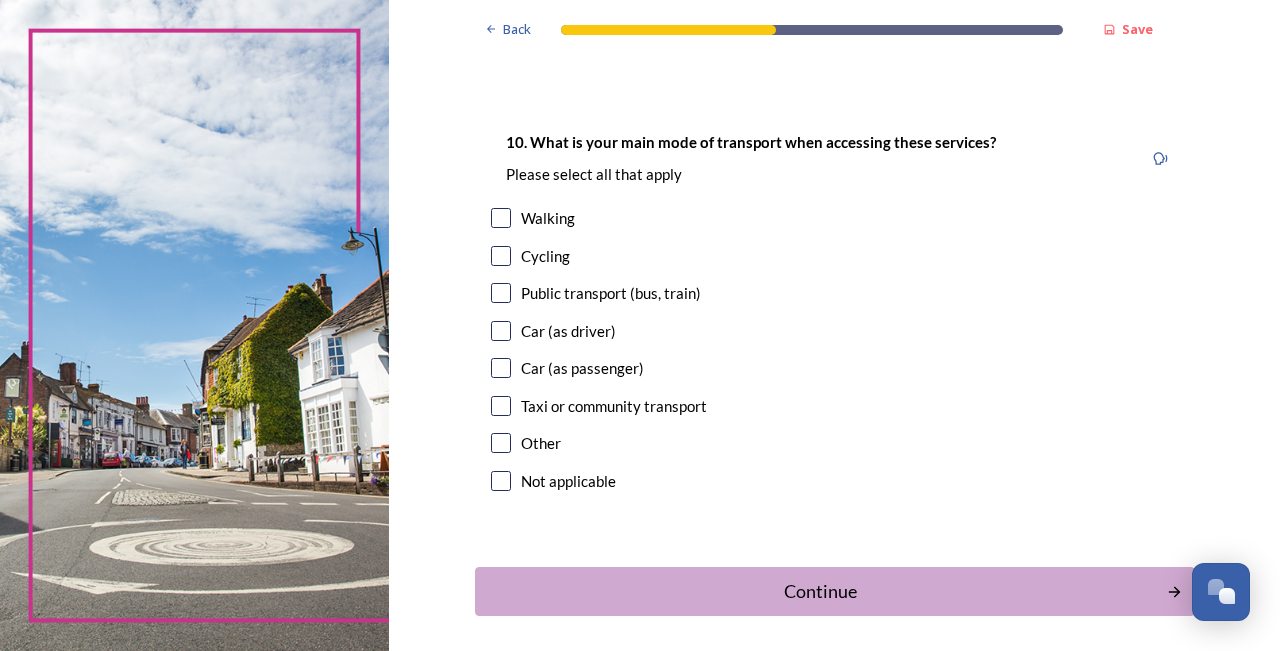 scroll, scrollTop: 1804, scrollLeft: 0, axis: vertical 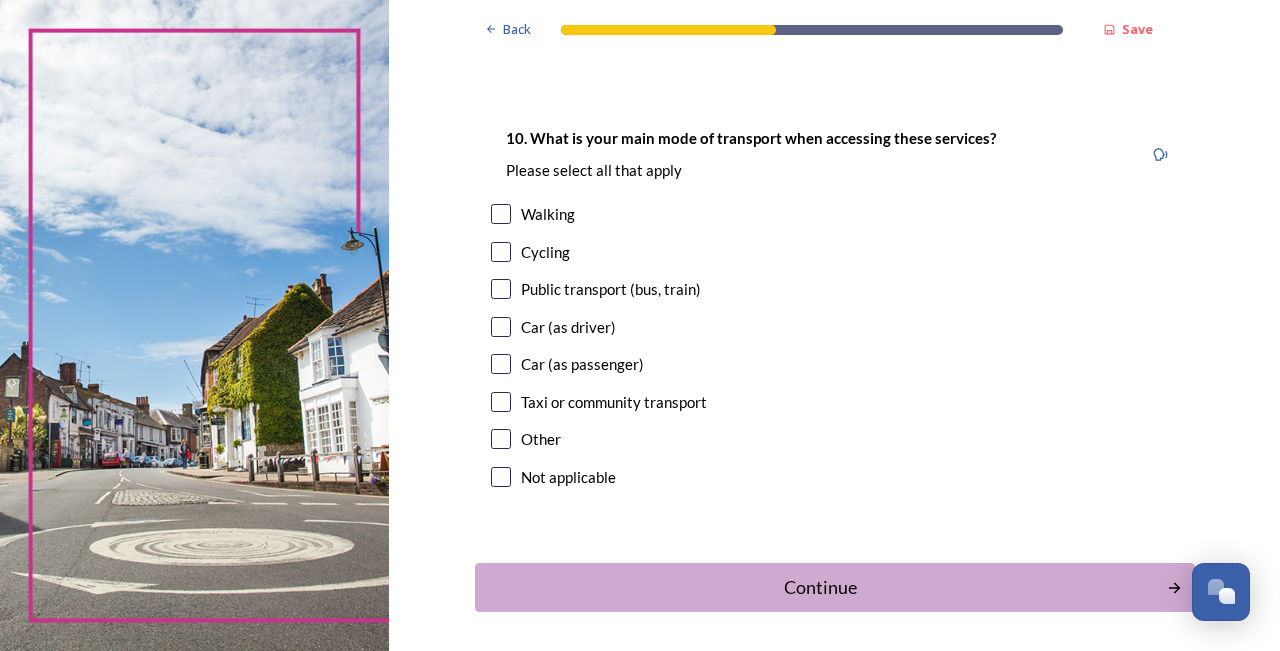 click at bounding box center (501, 327) 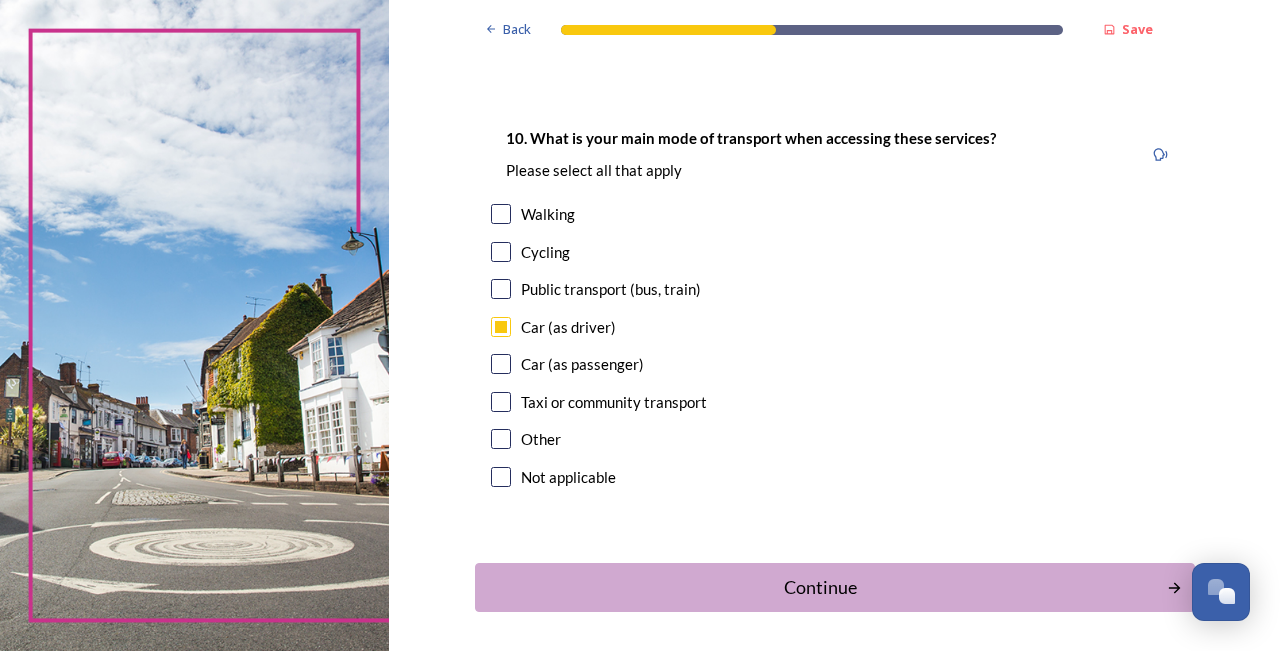 click at bounding box center (501, 214) 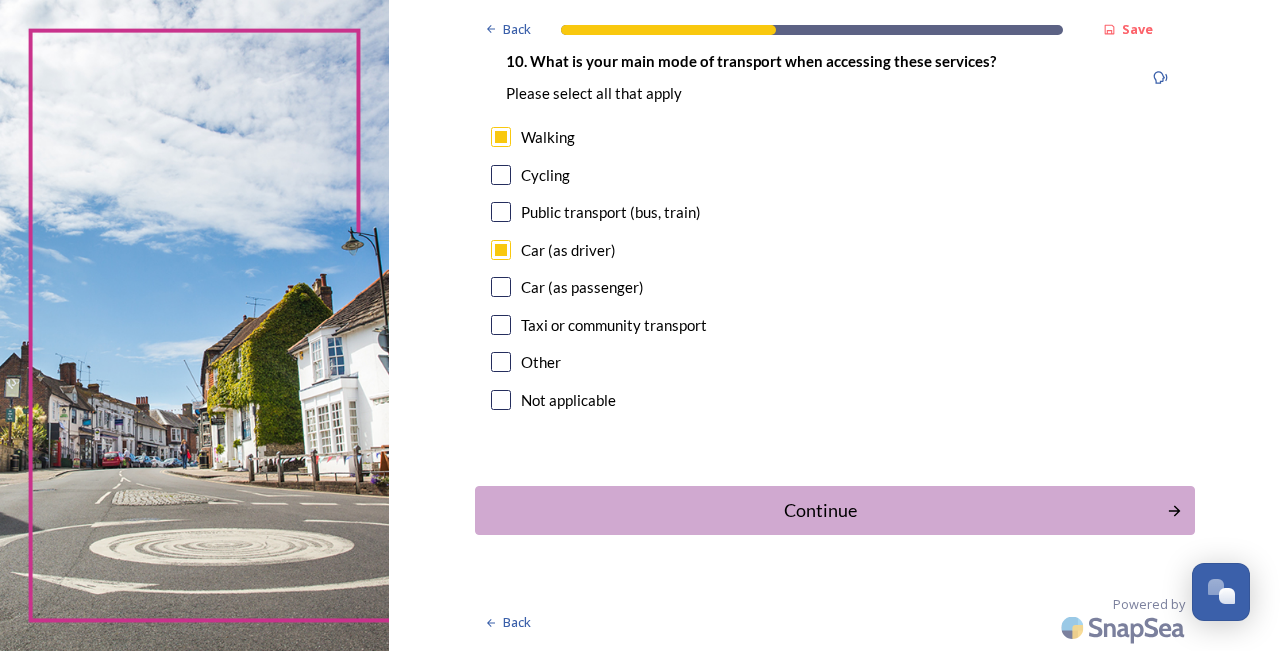 scroll, scrollTop: 1931, scrollLeft: 0, axis: vertical 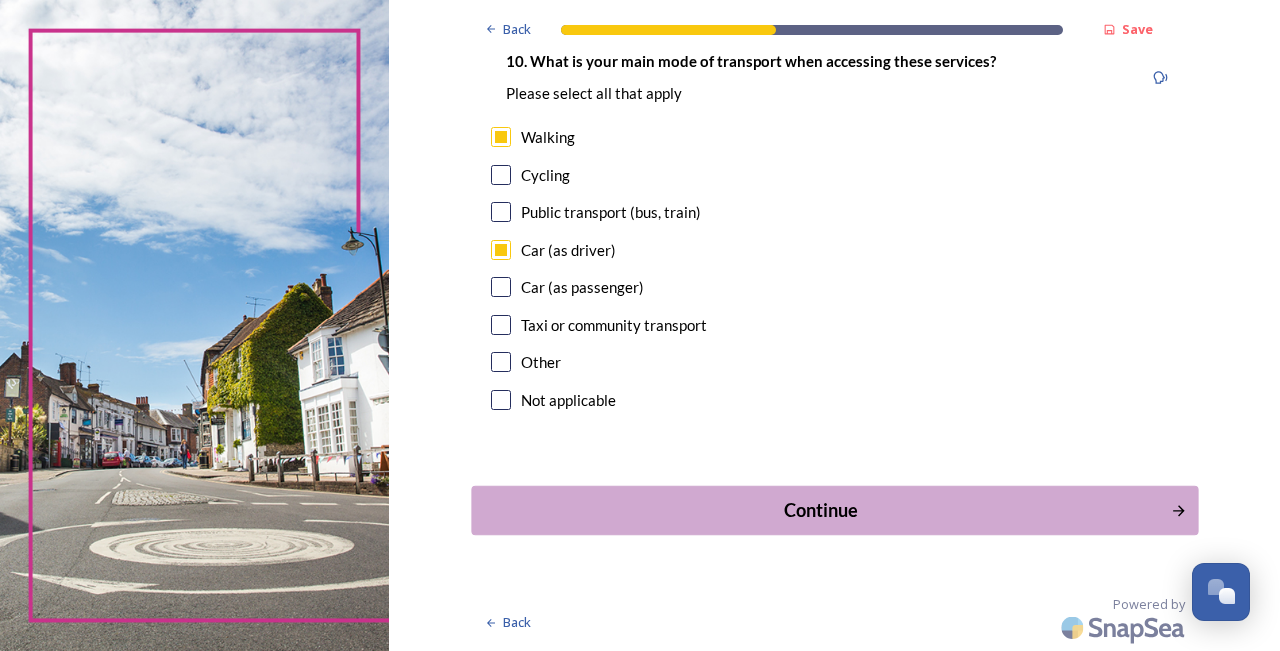 click on "Continue" at bounding box center (820, 510) 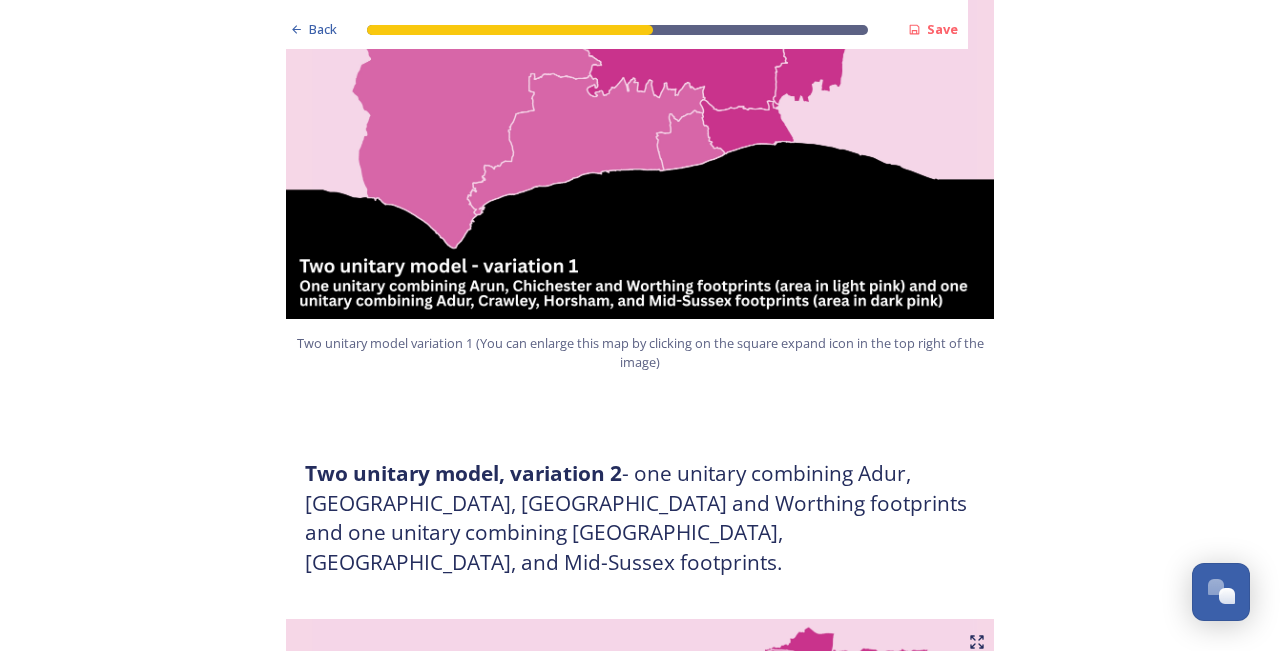 scroll, scrollTop: 1549, scrollLeft: 0, axis: vertical 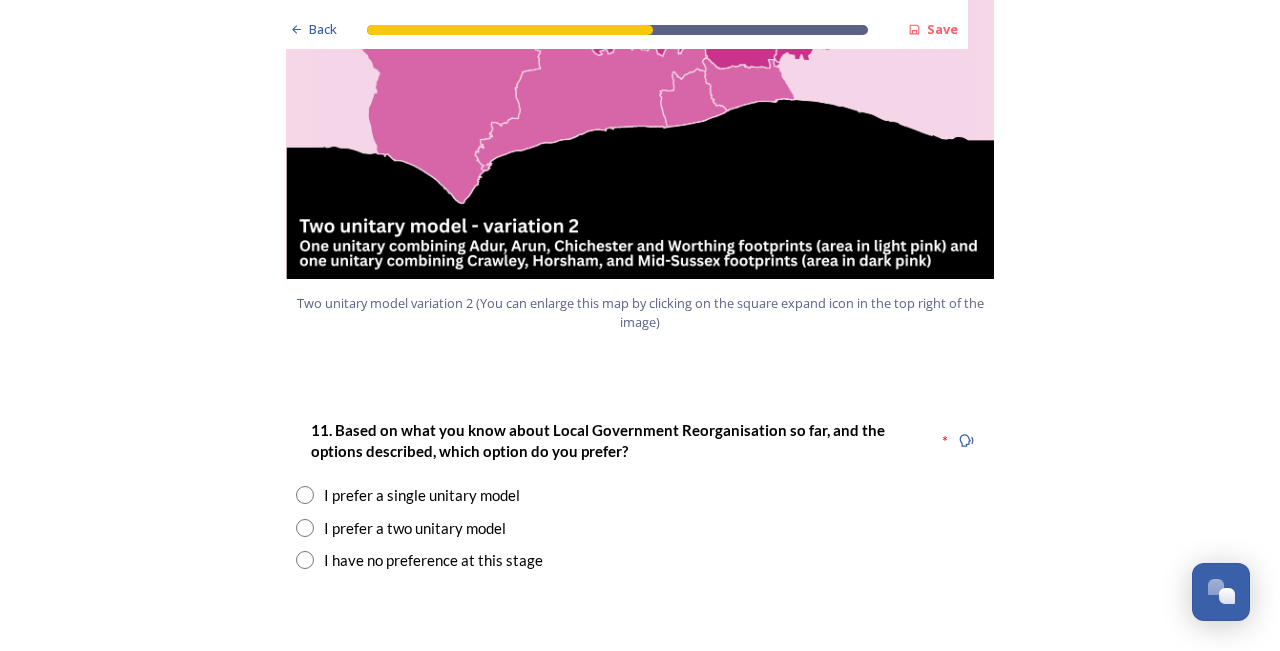click at bounding box center (305, 528) 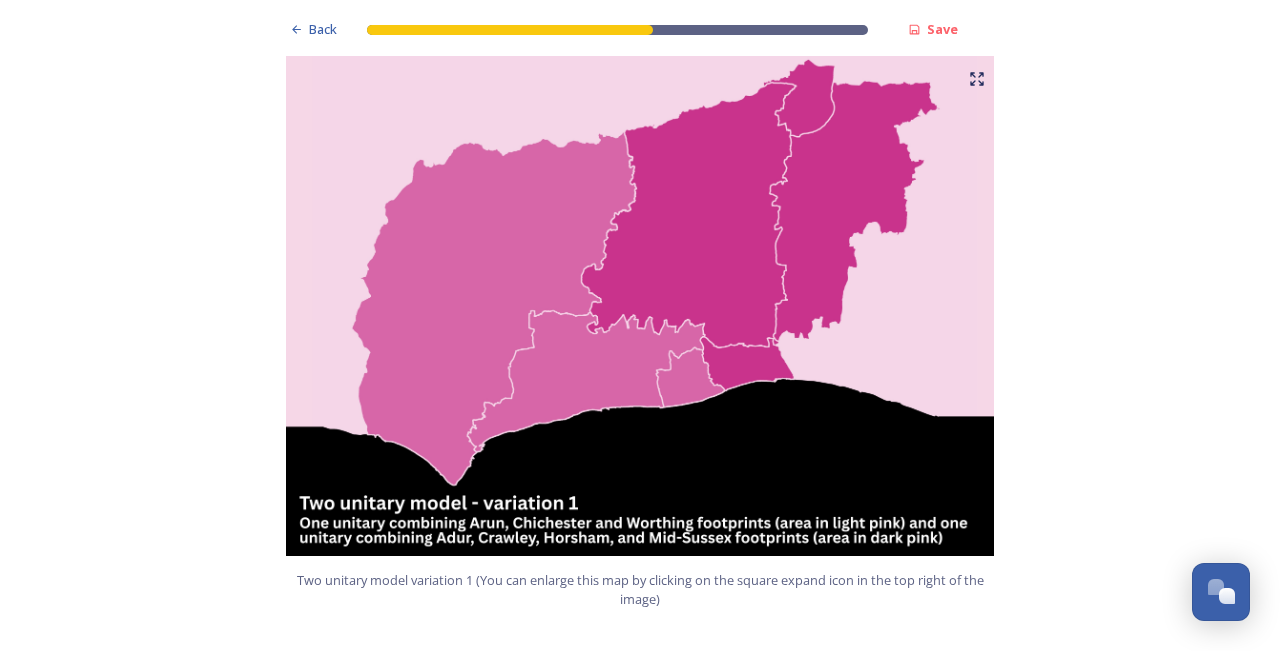 scroll, scrollTop: 1303, scrollLeft: 0, axis: vertical 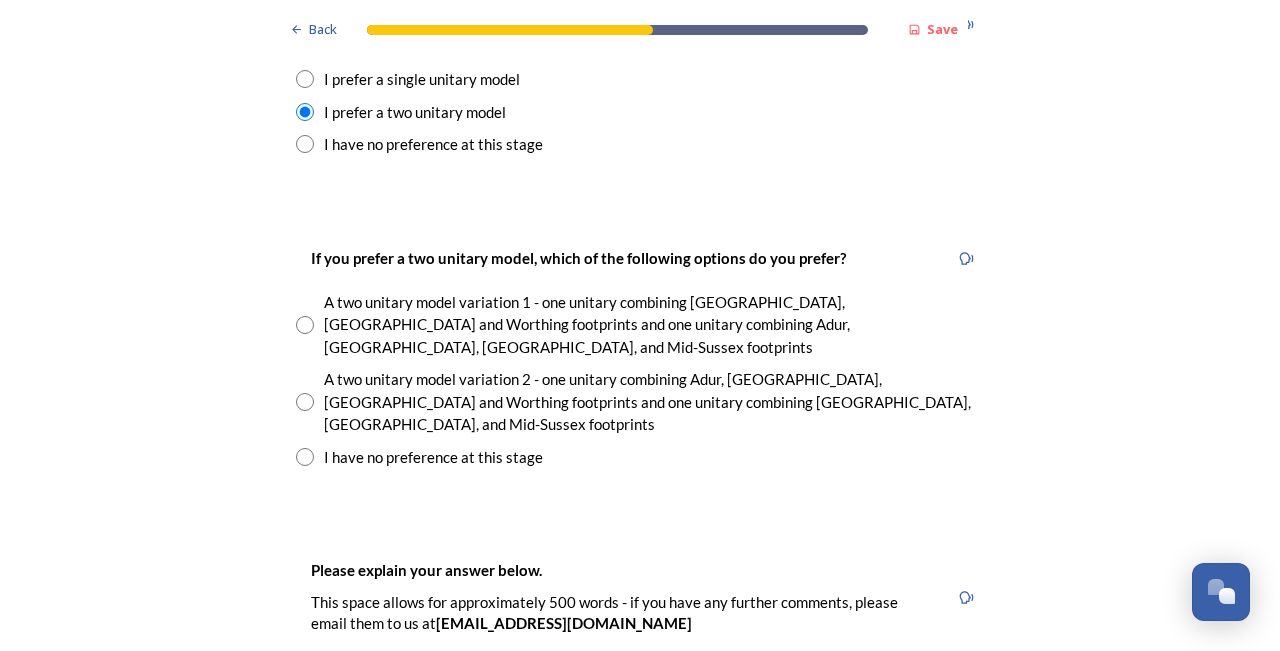 click at bounding box center (305, 325) 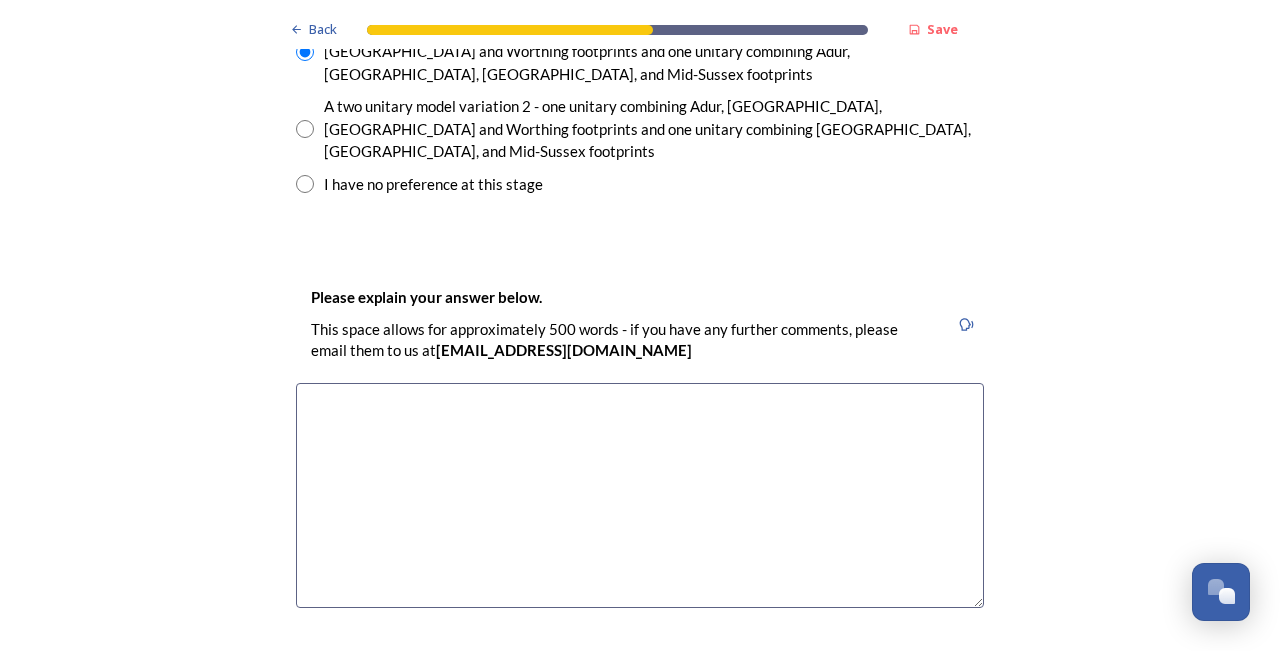 scroll, scrollTop: 3069, scrollLeft: 0, axis: vertical 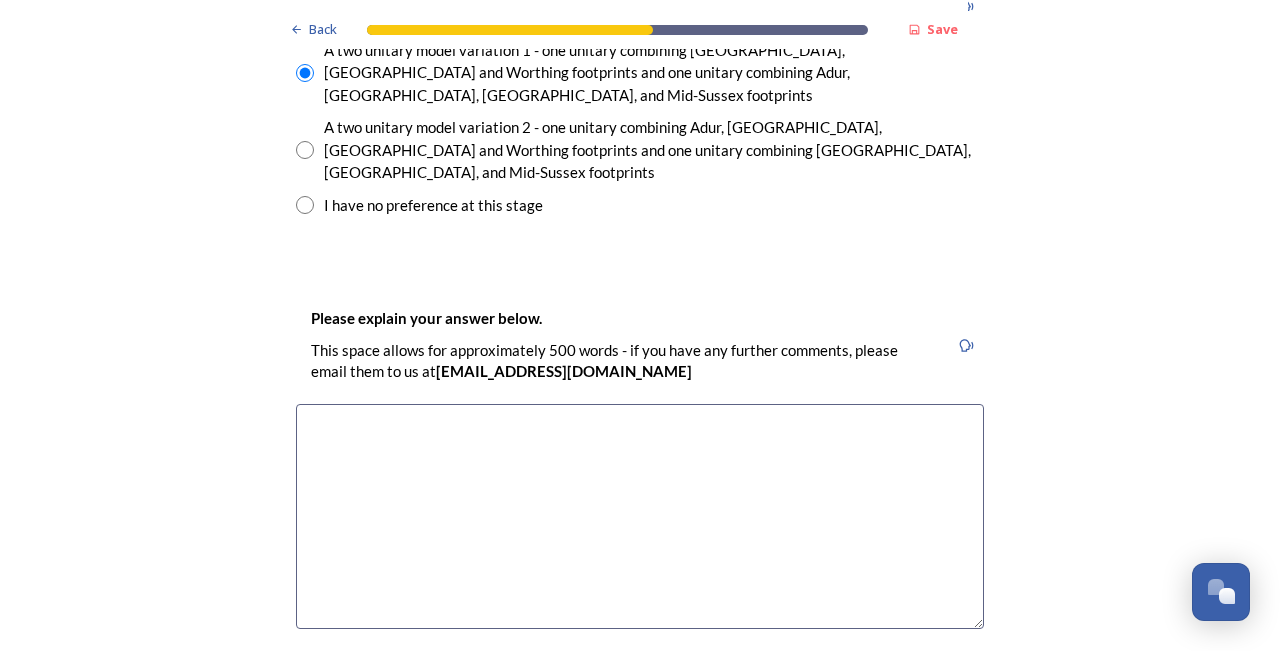 click at bounding box center (640, 516) 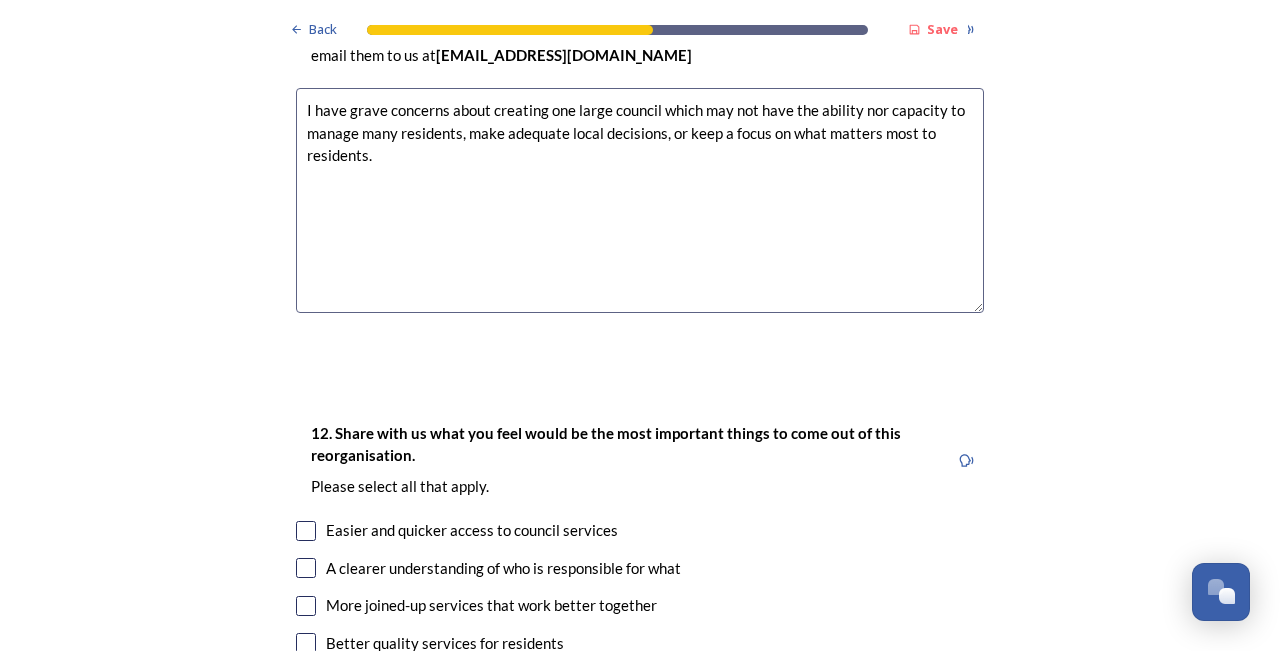 scroll, scrollTop: 3385, scrollLeft: 0, axis: vertical 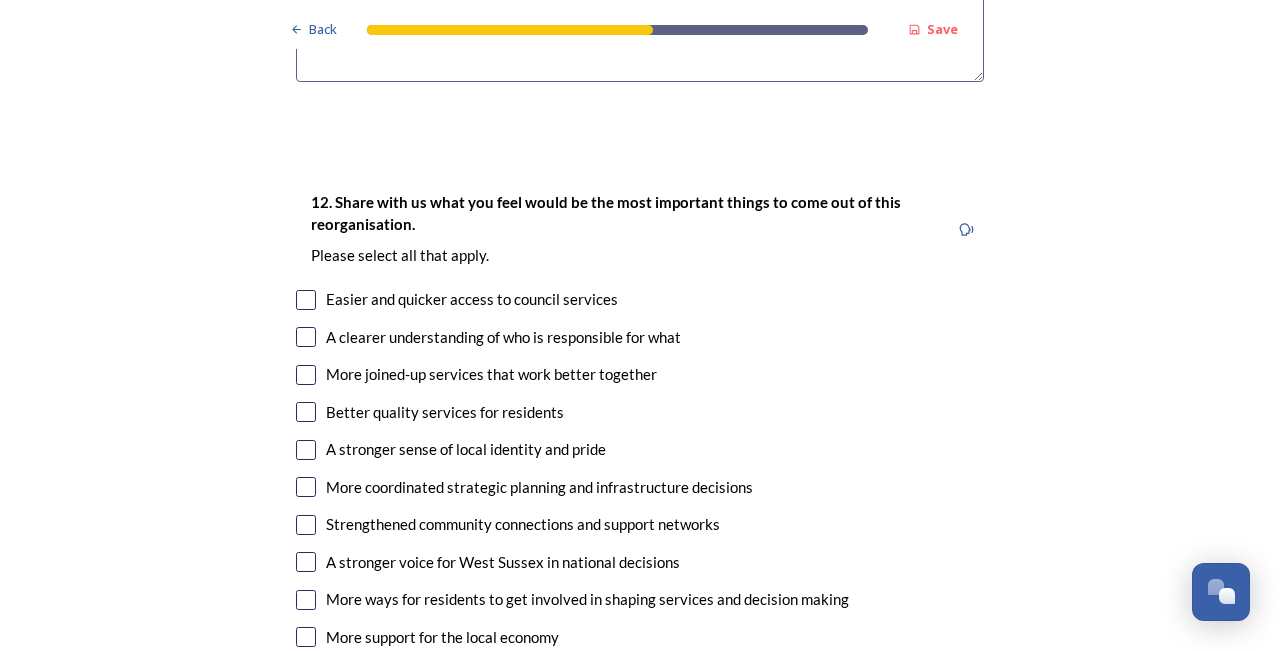 type on "I have grave concerns about creating one large council which may not have the ability nor capacity to manage many residents, make adequate local decisions, or keep a focus on what matters most to residents." 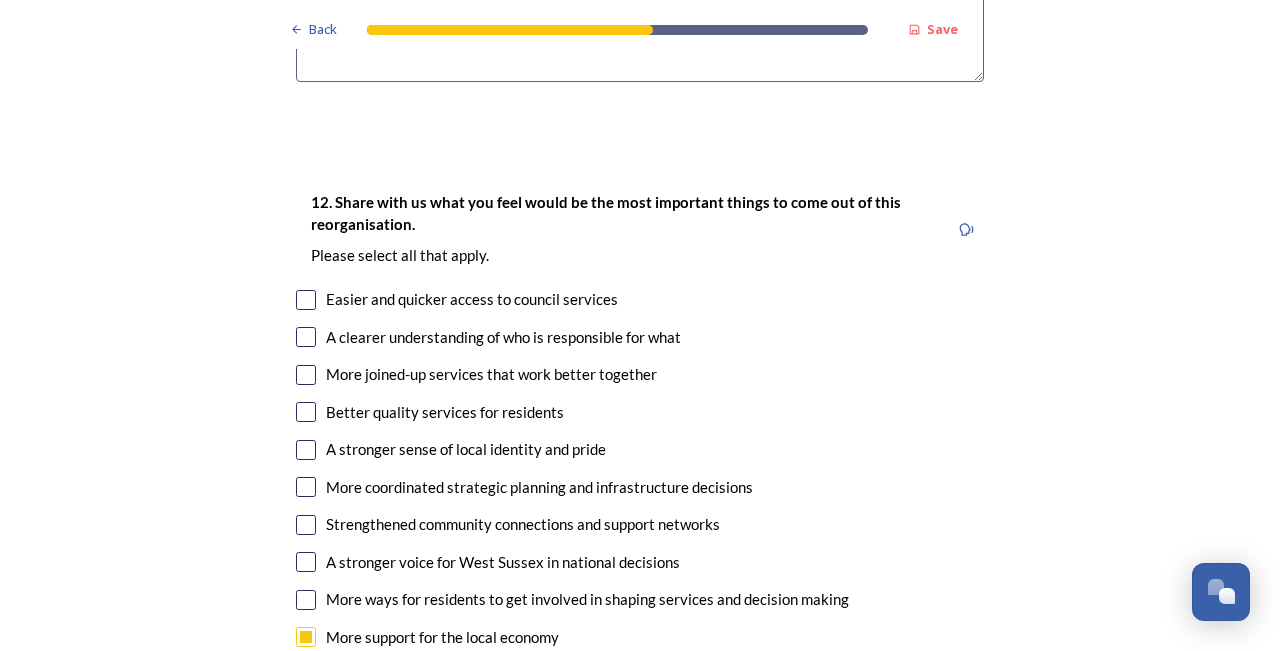 click at bounding box center (306, 525) 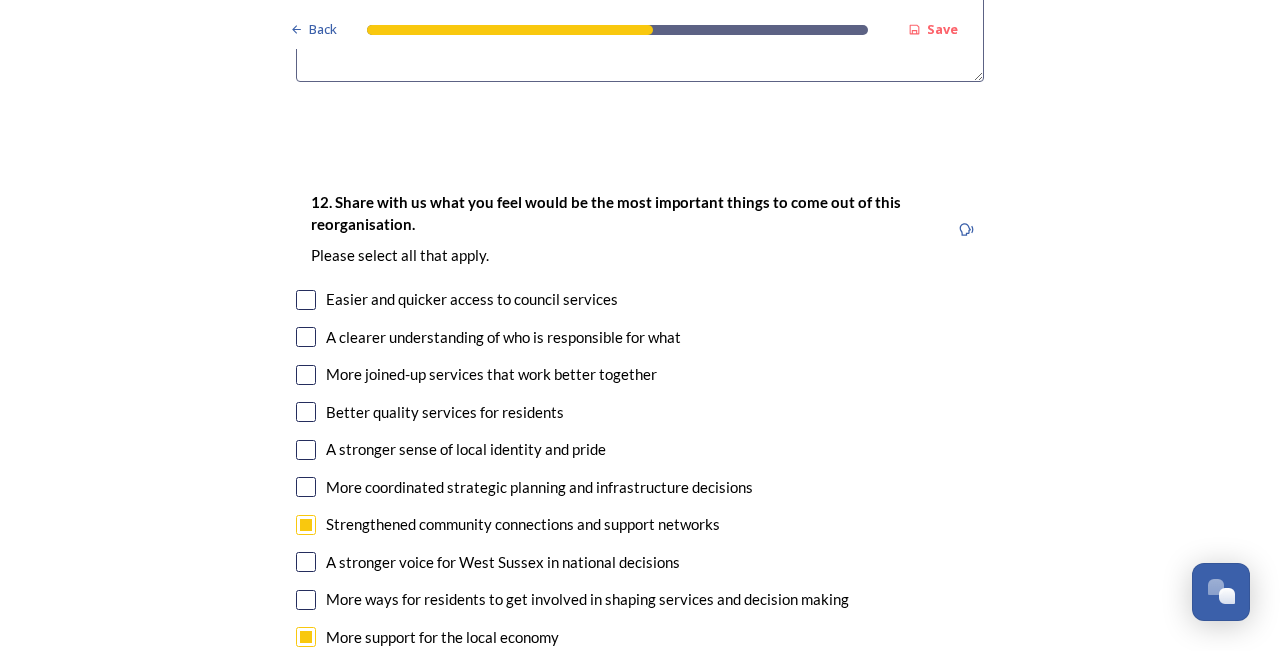 click at bounding box center [306, 487] 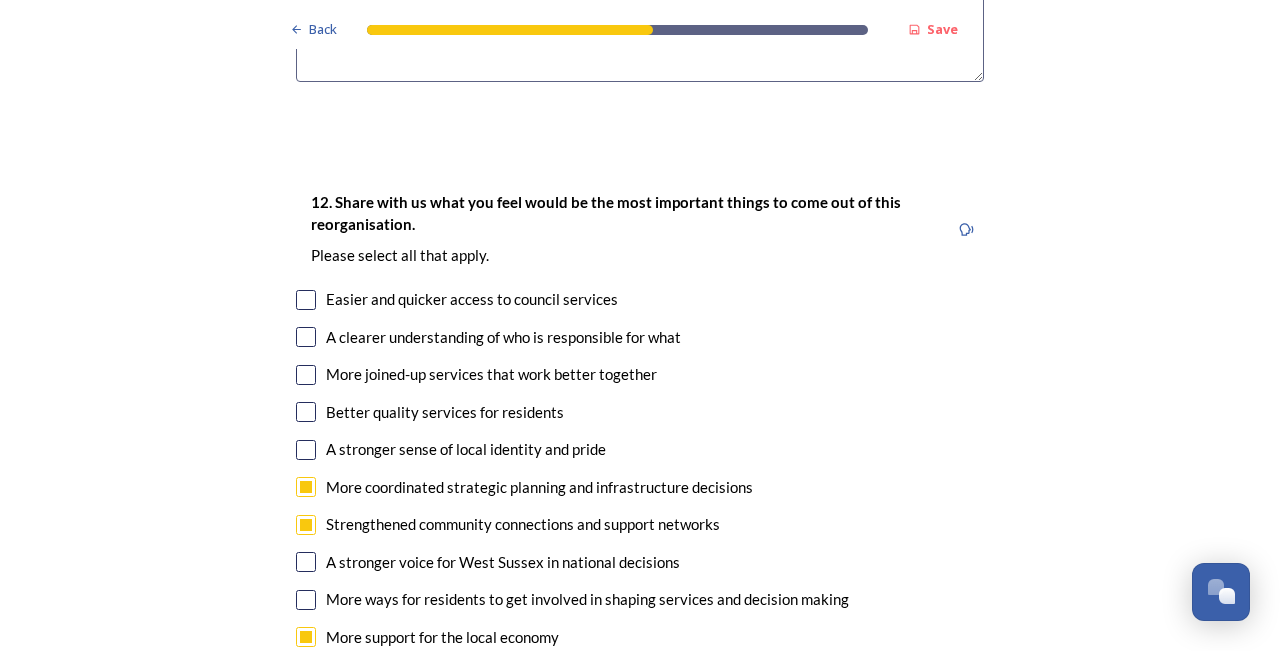 click at bounding box center [306, 450] 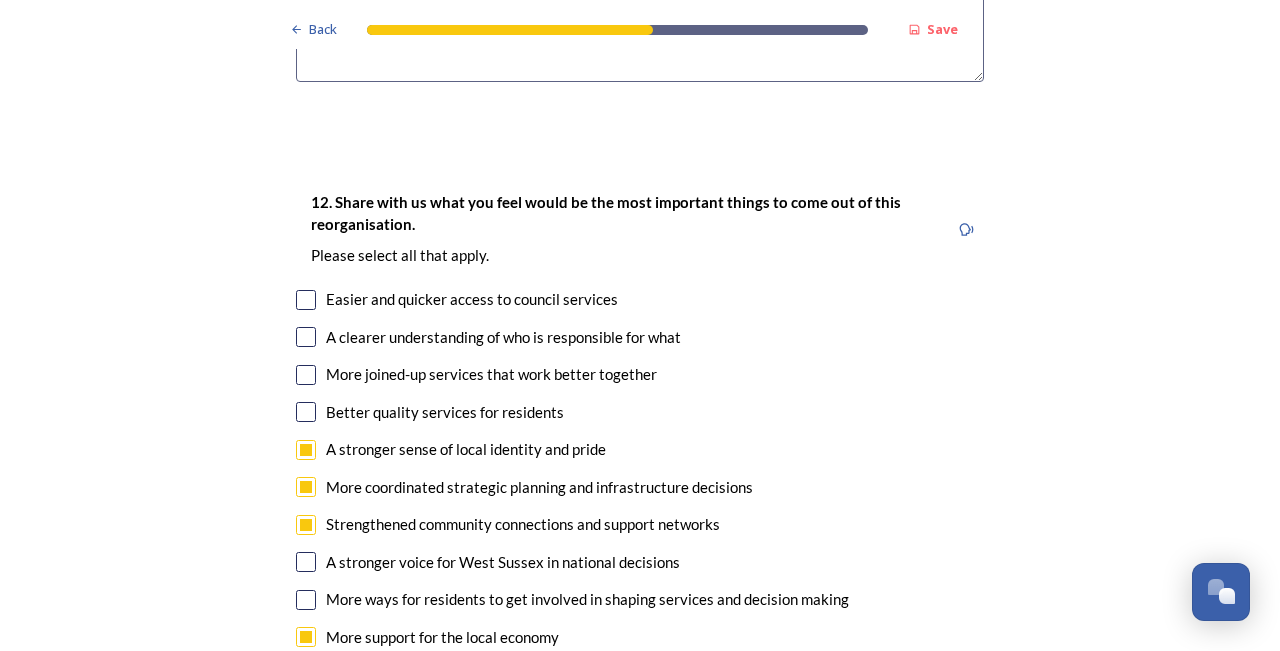 click at bounding box center [306, 412] 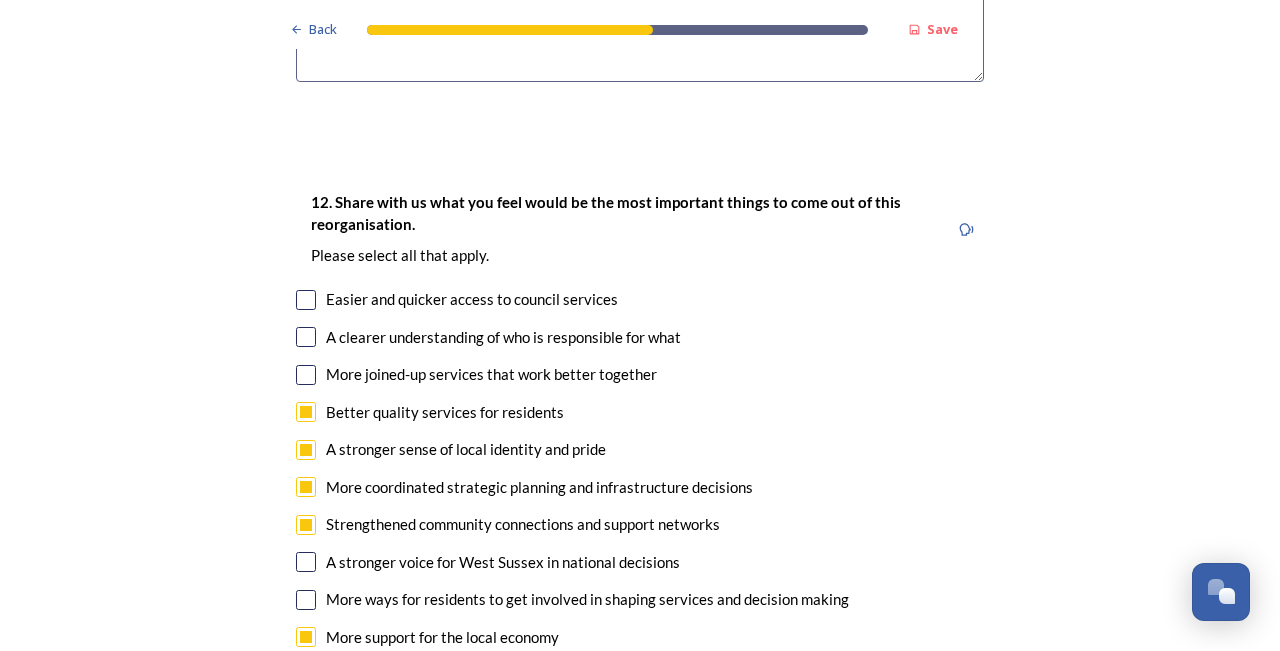 click at bounding box center [306, 375] 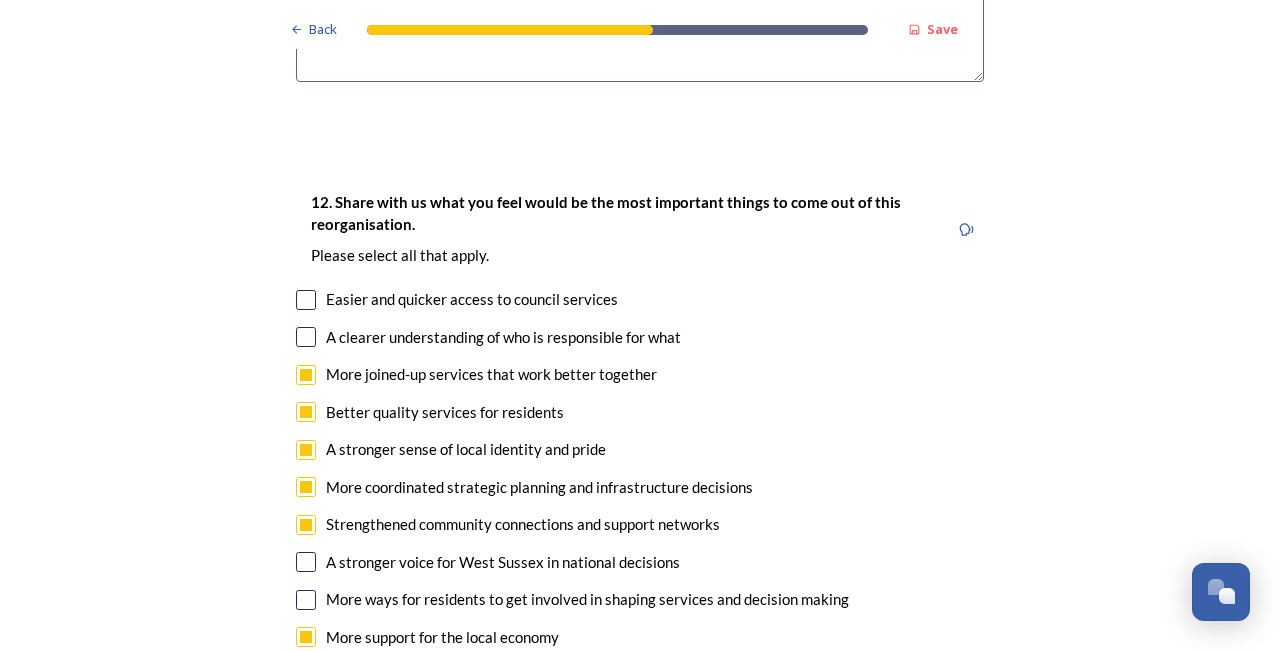 click at bounding box center [306, 300] 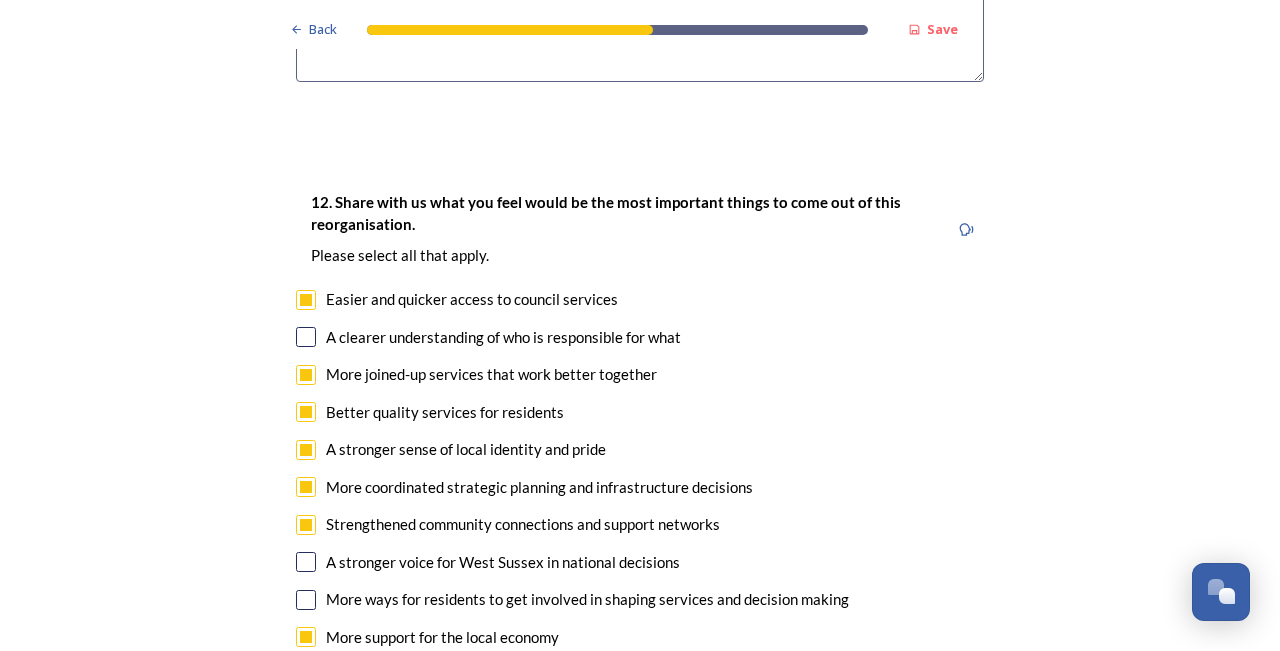 click at bounding box center [306, 337] 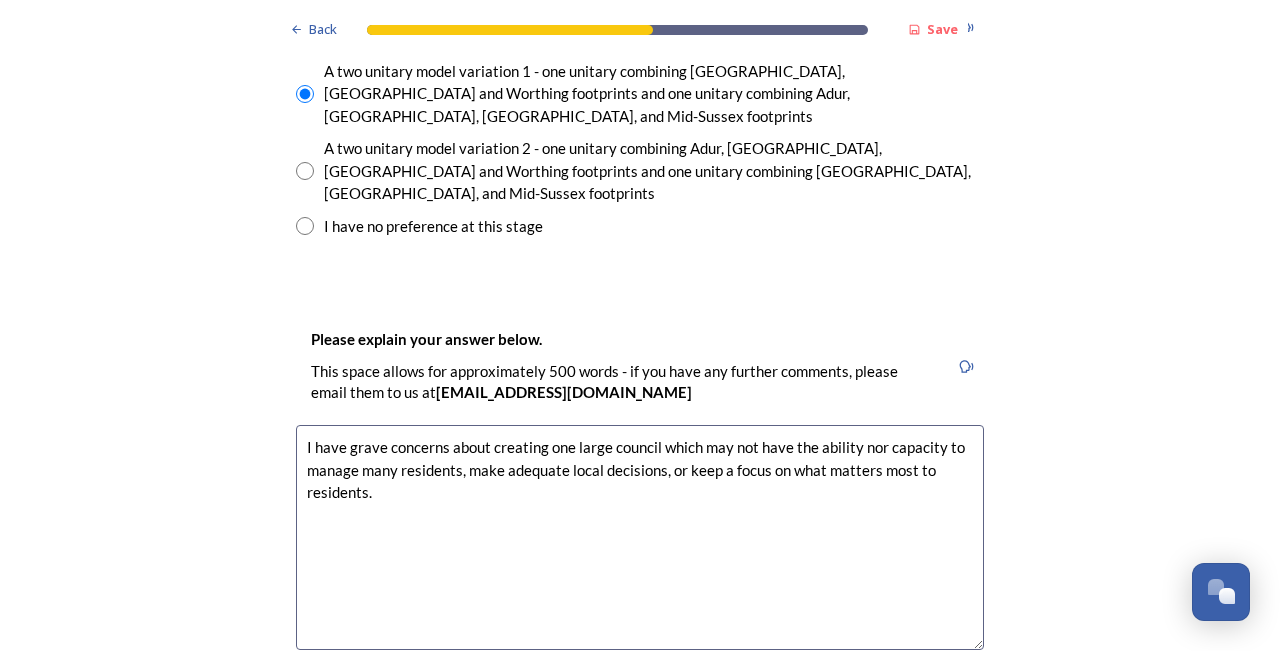 scroll, scrollTop: 3027, scrollLeft: 0, axis: vertical 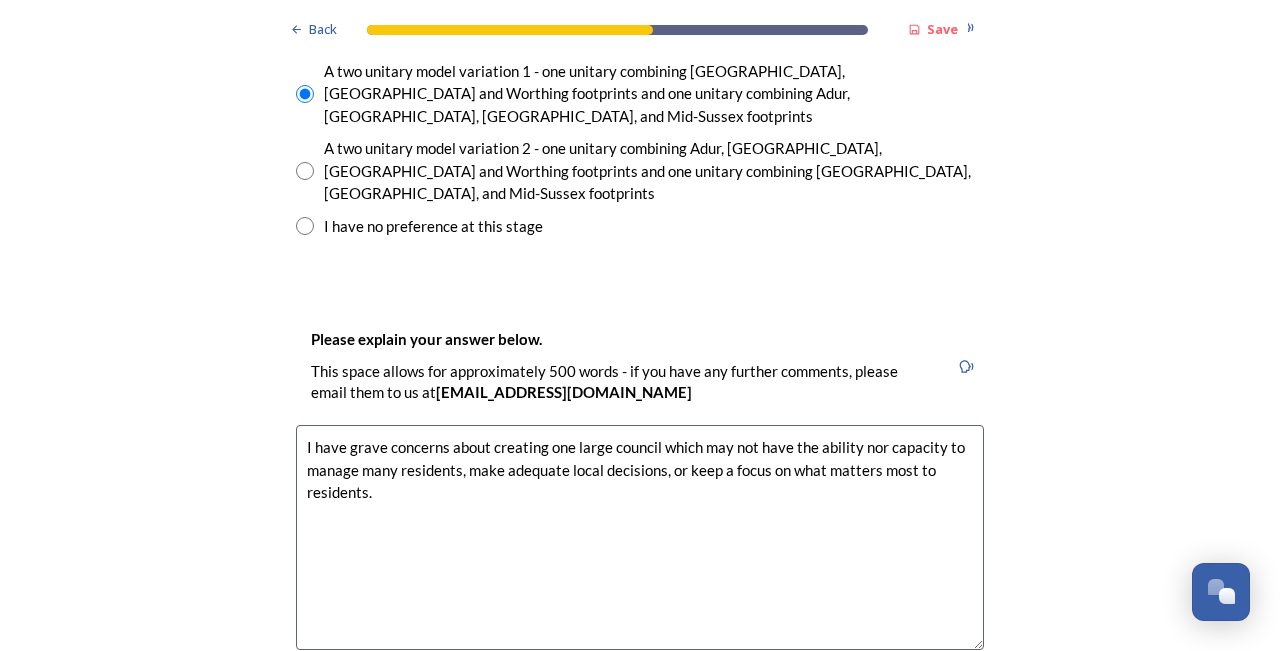 click on "I have grave concerns about creating one large council which may not have the ability nor capacity to manage many residents, make adequate local decisions, or keep a focus on what matters most to residents." at bounding box center (640, 537) 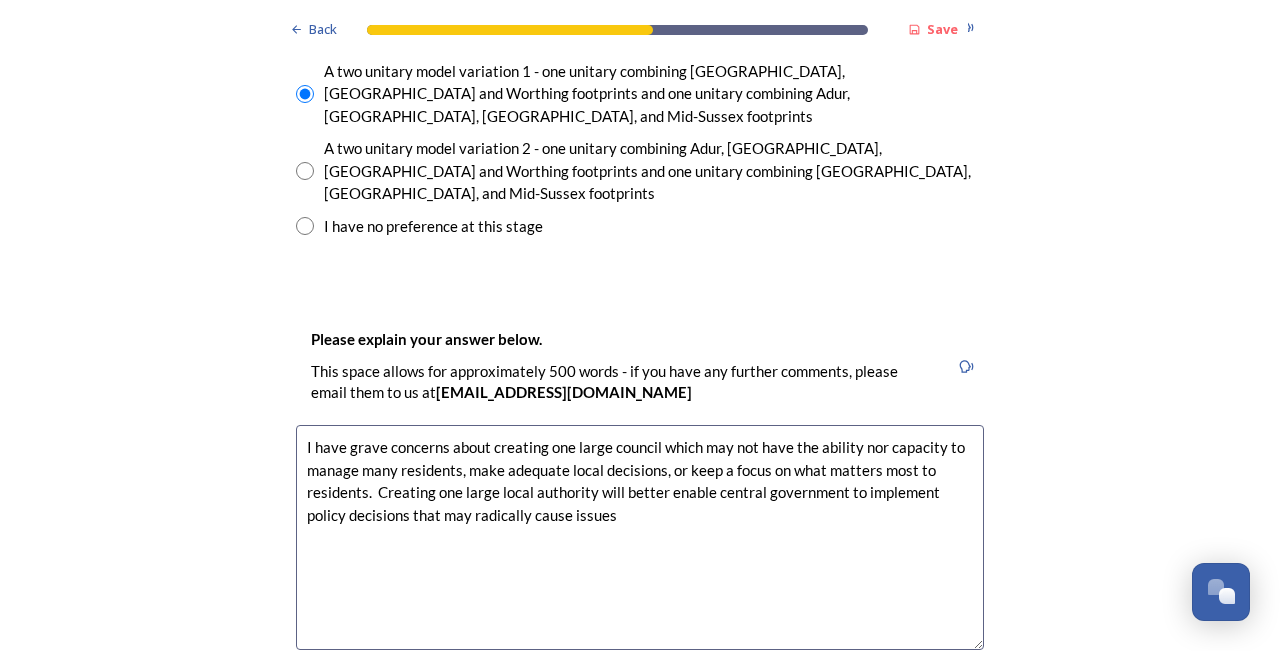 click on "I have grave concerns about creating one large council which may not have the ability nor capacity to manage many residents, make adequate local decisions, or keep a focus on what matters most to residents.  Creating one large local authority will better enable central government to implement policy decisions that may radically cause issues" at bounding box center (640, 537) 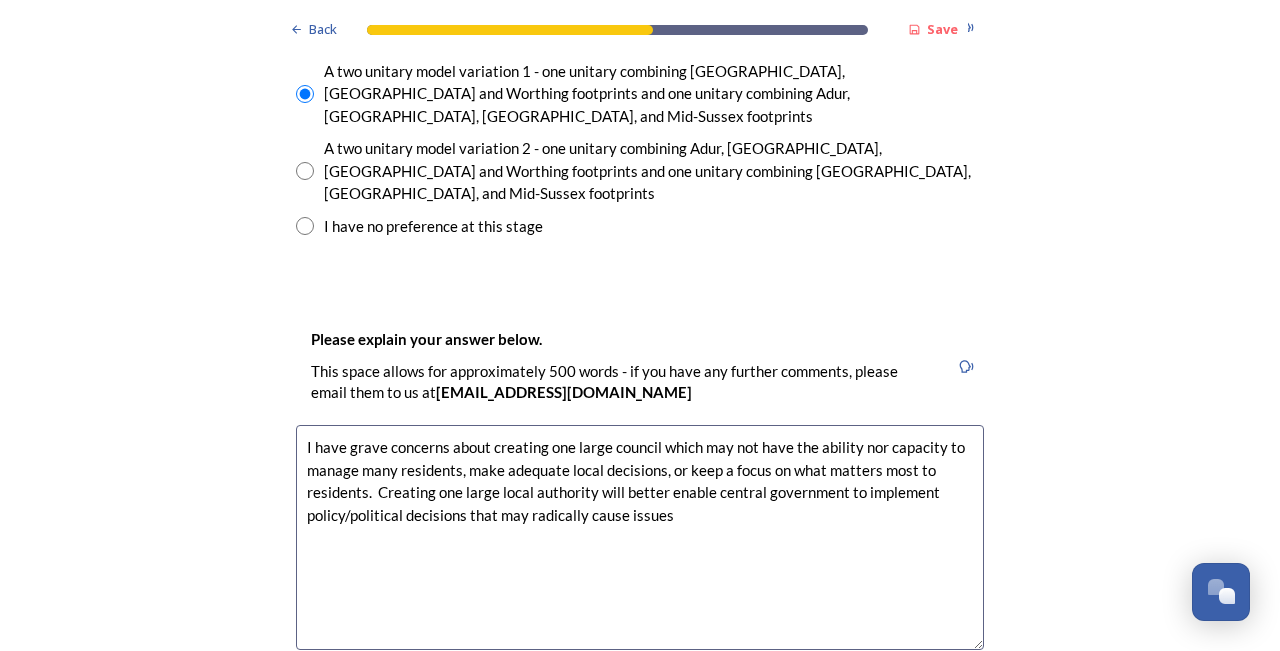 click on "I have grave concerns about creating one large council which may not have the ability nor capacity to manage many residents, make adequate local decisions, or keep a focus on what matters most to residents.  Creating one large local authority will better enable central government to implement policy/political decisions that may radically cause issues" at bounding box center (640, 537) 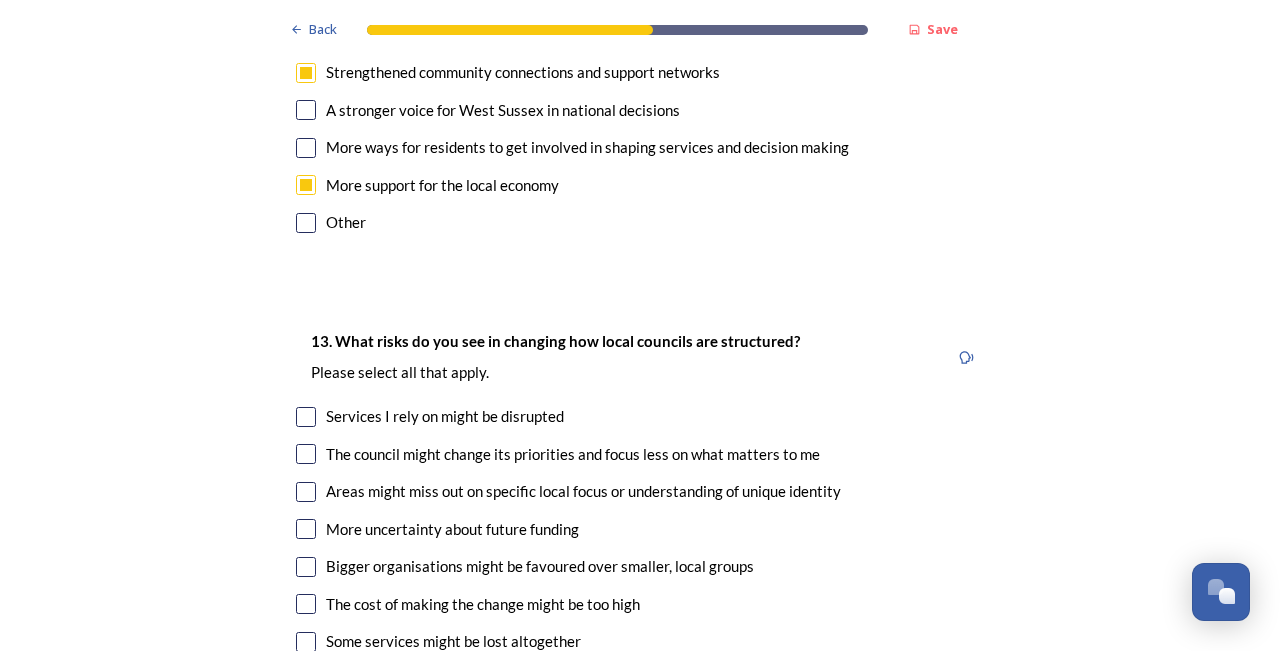 scroll, scrollTop: 4068, scrollLeft: 0, axis: vertical 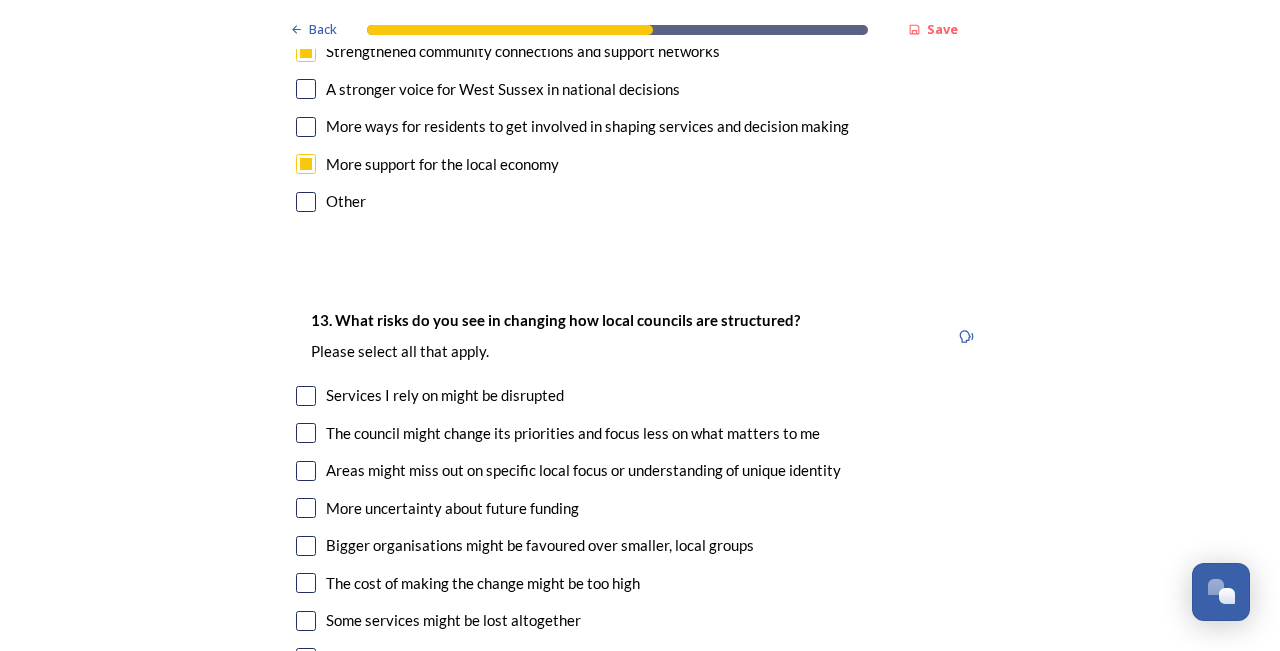 type on "I have grave concerns about creating one large council which may not have the ability nor capacity to manage many residents, make adequate local decisions, or keep a focus on what matters most to residents.  Creating one large local authority will better enable central government to implement policy/political decisions that may radically create tensions in small local communities. It is vital that local communities have a voice and can easily access their local political representatives in councils." 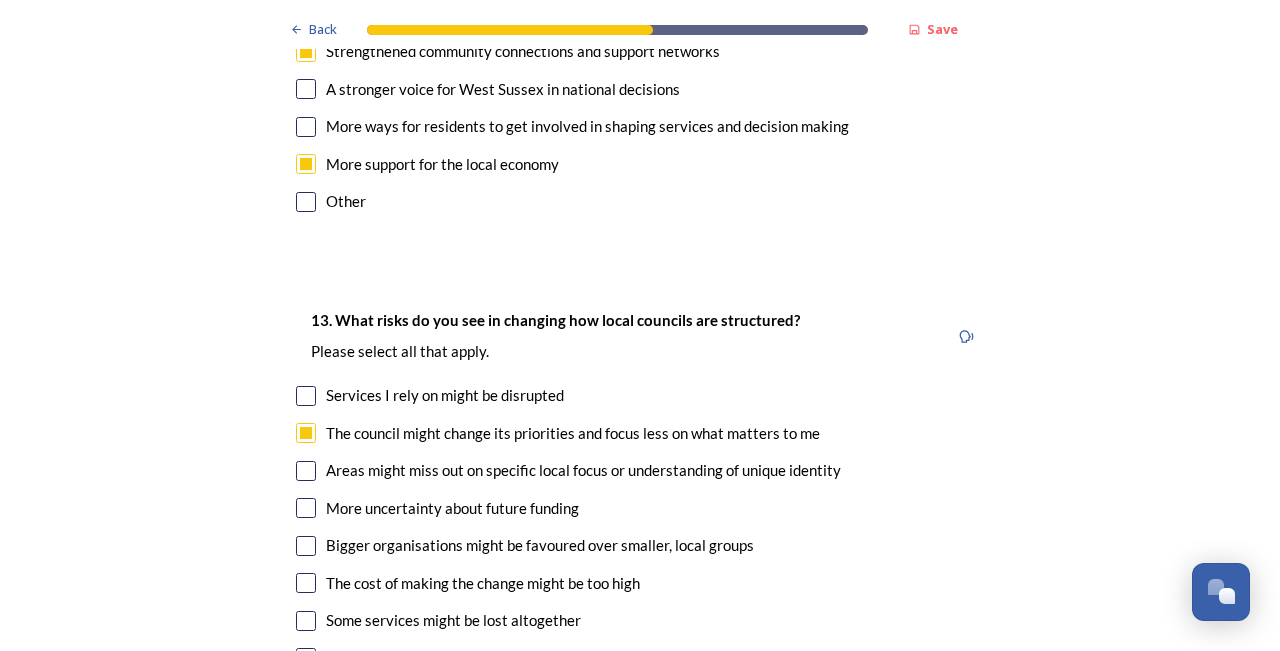 click at bounding box center (306, 471) 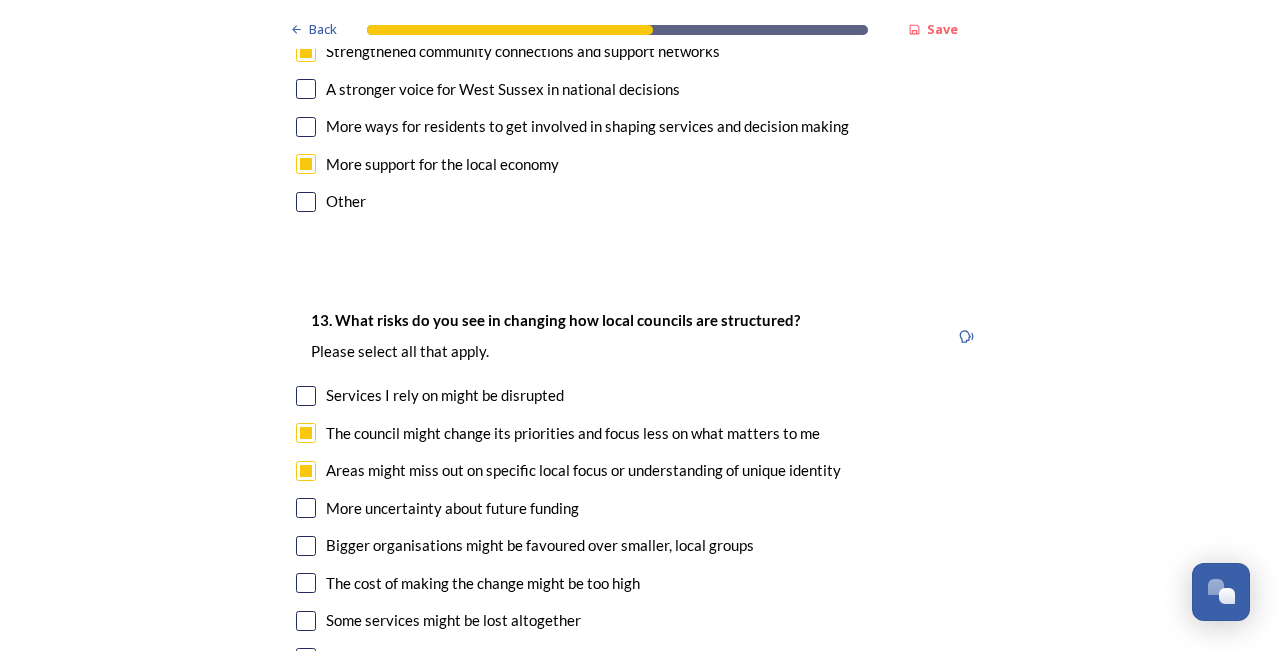 click at bounding box center (306, 508) 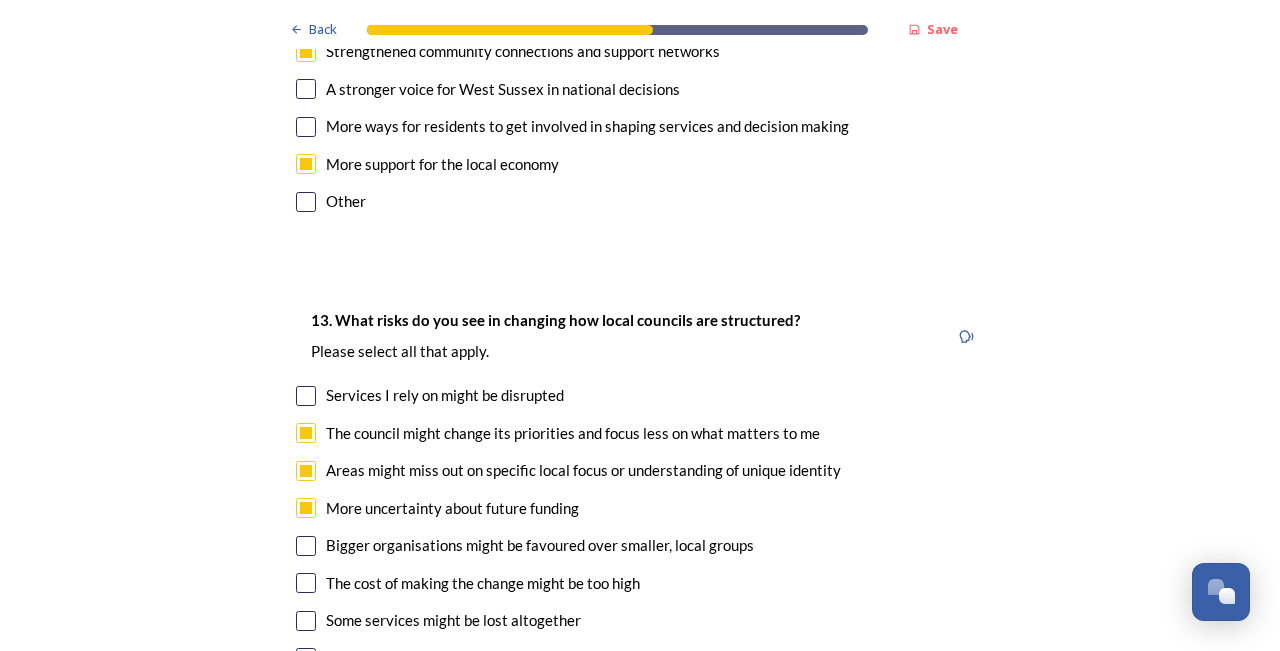 click at bounding box center (306, 546) 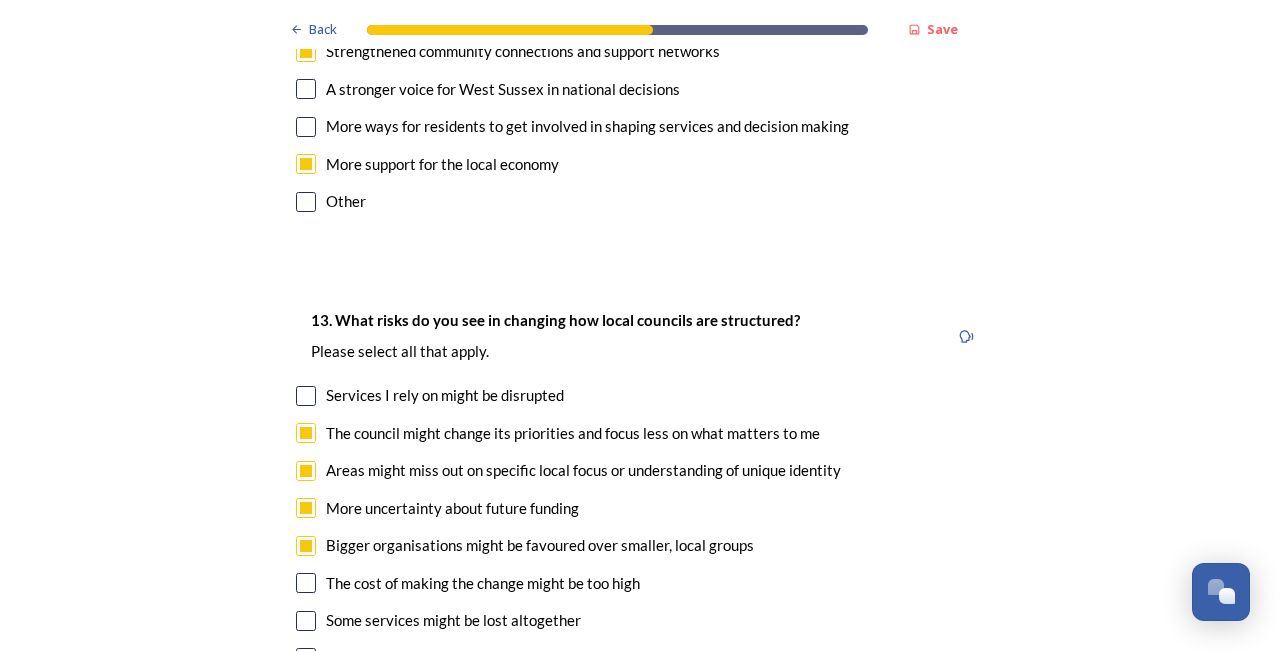 click at bounding box center [306, 621] 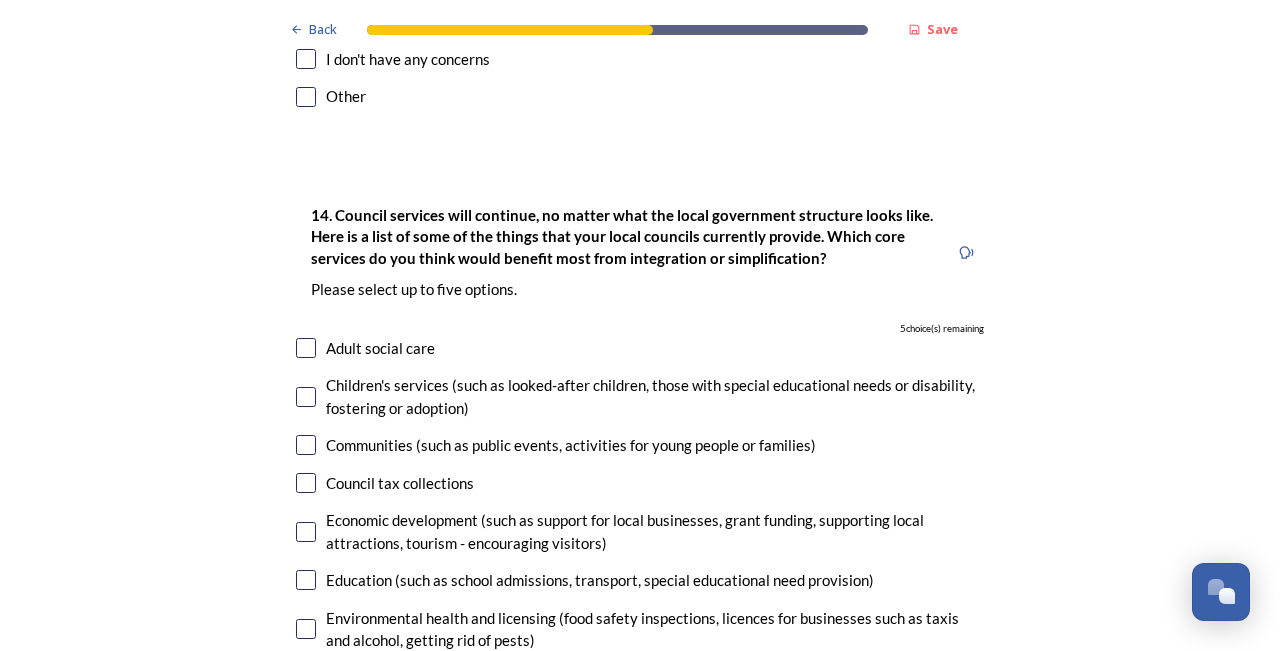 scroll, scrollTop: 4656, scrollLeft: 0, axis: vertical 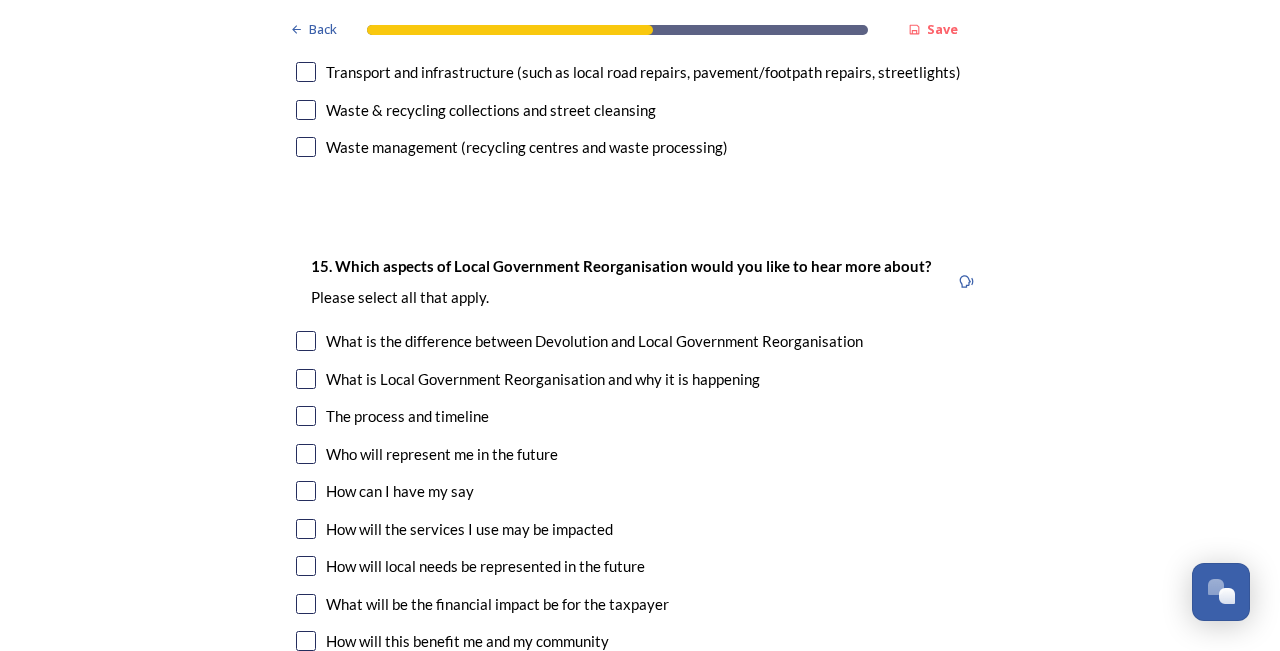 click at bounding box center (306, 416) 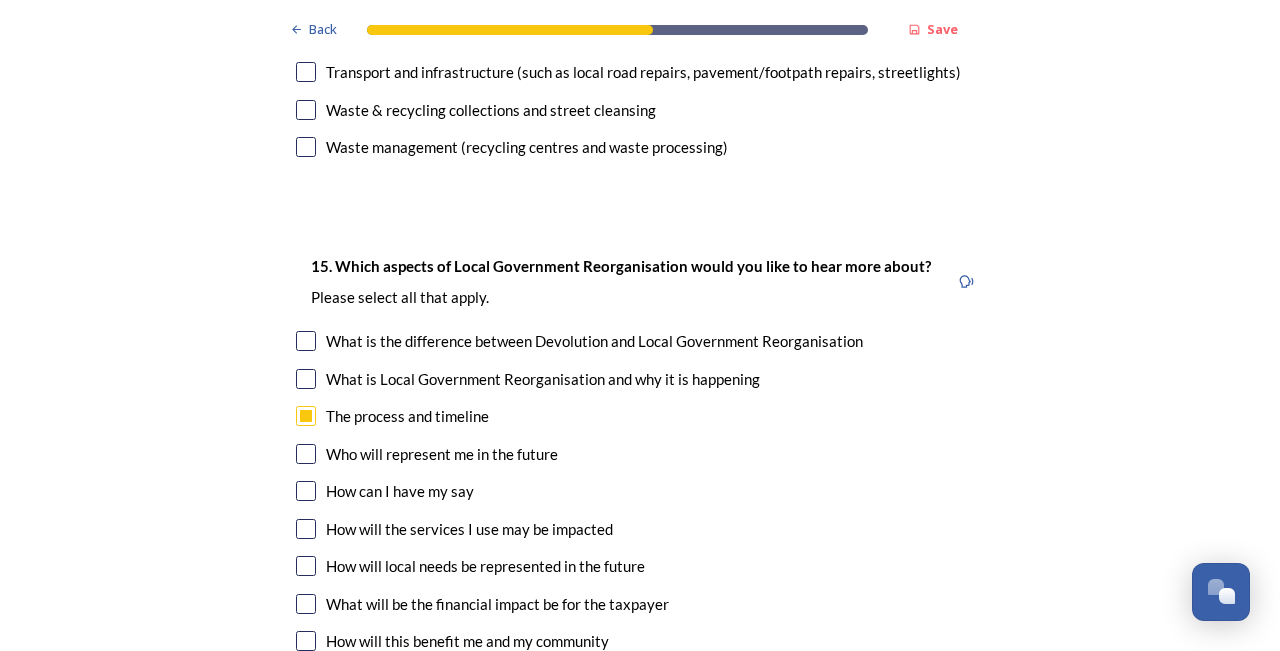 click at bounding box center [306, 566] 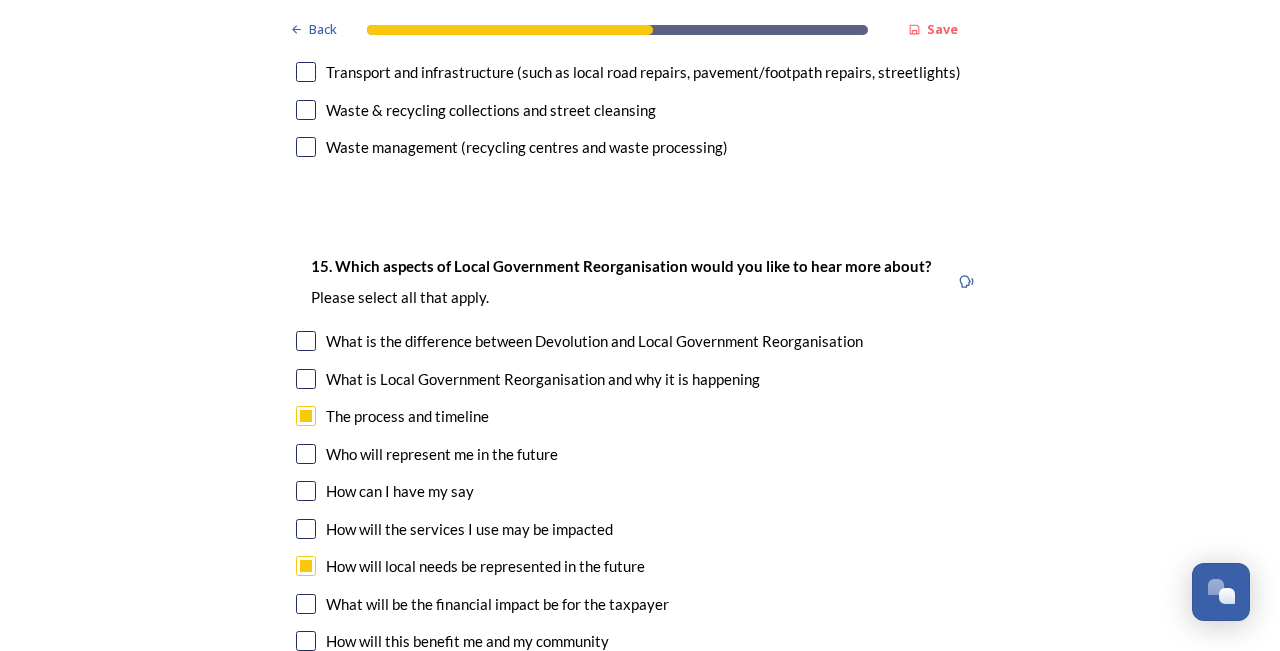 click at bounding box center [306, 604] 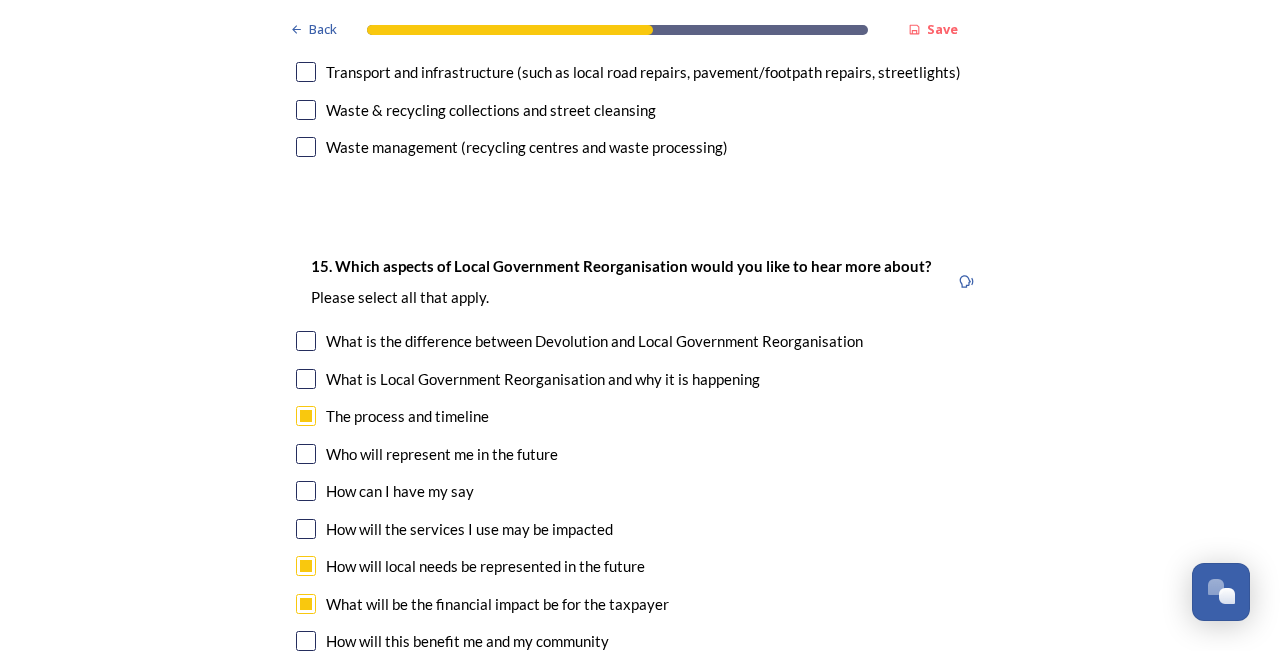 click at bounding box center [306, 641] 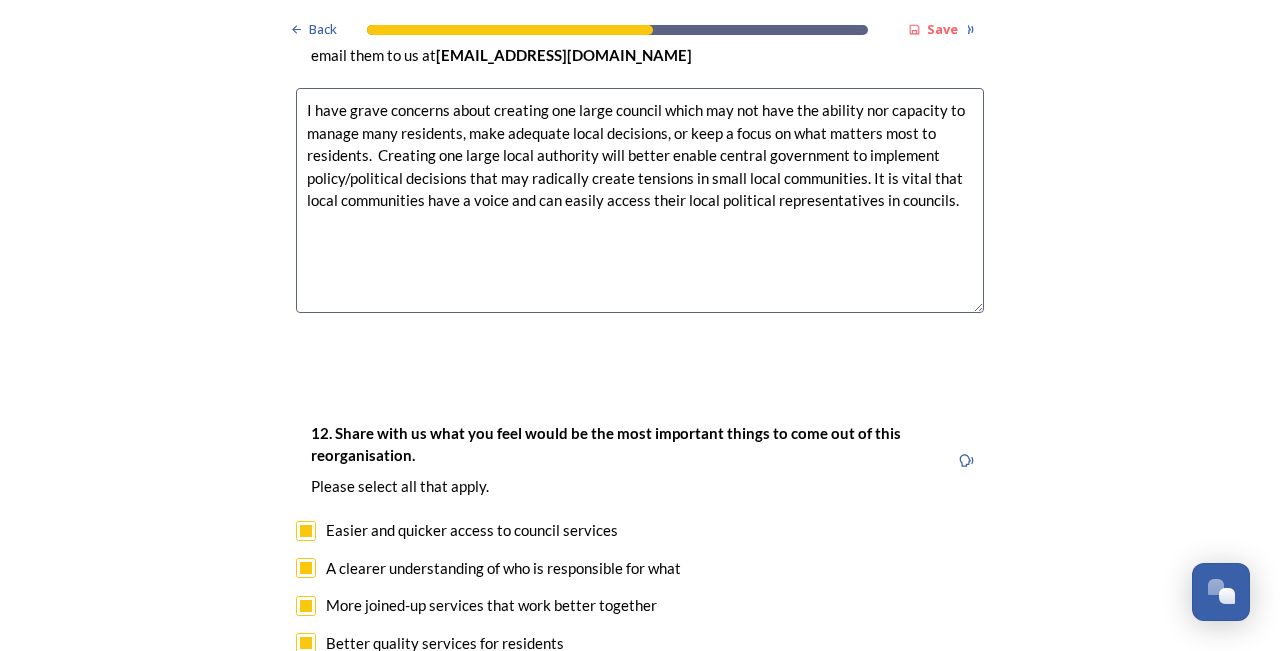 scroll, scrollTop: 3332, scrollLeft: 0, axis: vertical 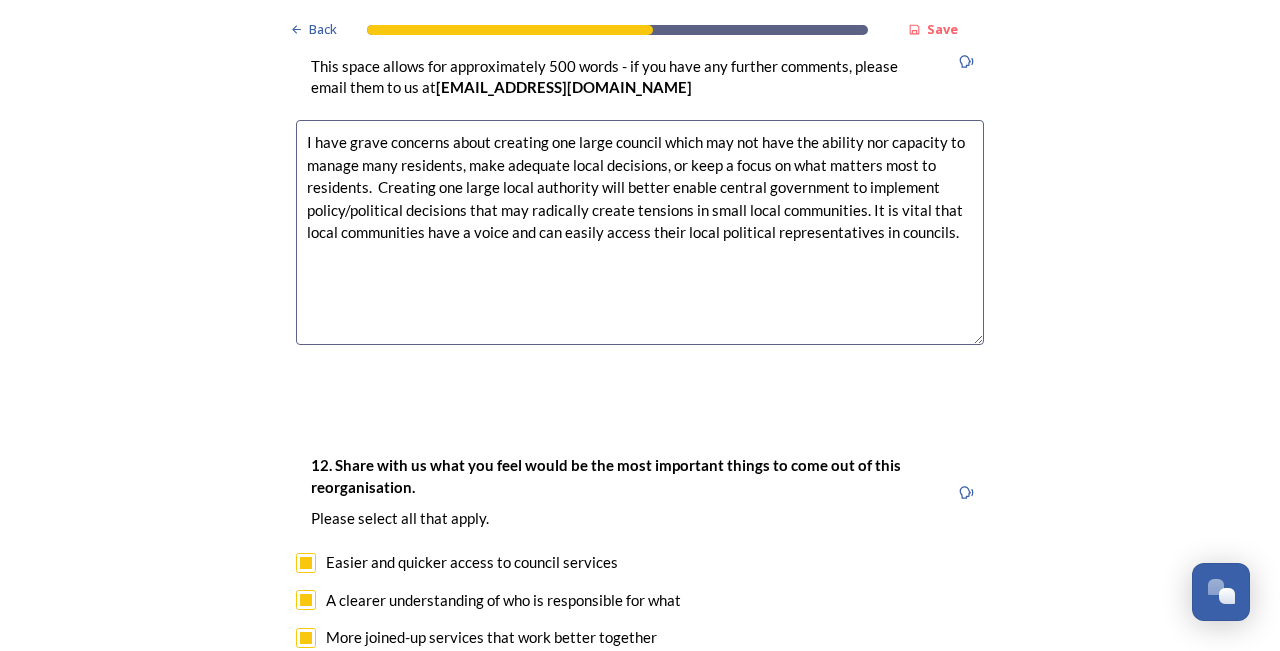 click on "I have grave concerns about creating one large council which may not have the ability nor capacity to manage many residents, make adequate local decisions, or keep a focus on what matters most to residents.  Creating one large local authority will better enable central government to implement policy/political decisions that may radically create tensions in small local communities. It is vital that local communities have a voice and can easily access their local political representatives in councils." at bounding box center [640, 232] 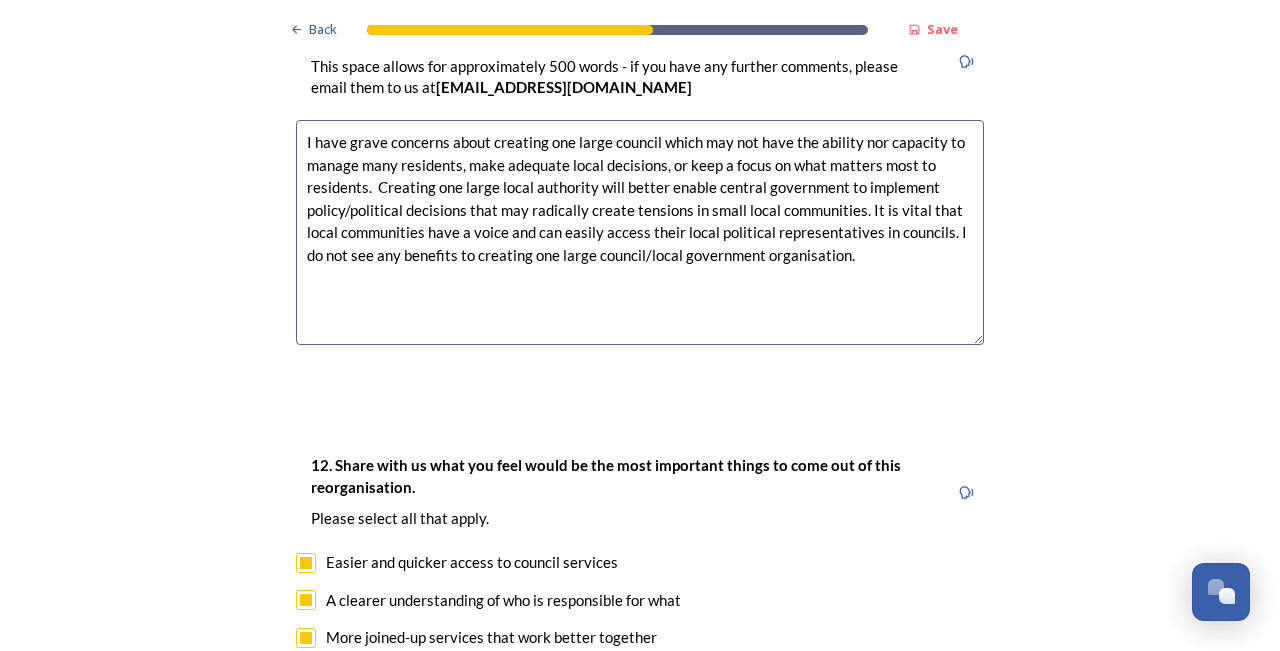 click on "I have grave concerns about creating one large council which may not have the ability nor capacity to manage many residents, make adequate local decisions, or keep a focus on what matters most to residents.  Creating one large local authority will better enable central government to implement policy/political decisions that may radically create tensions in small local communities. It is vital that local communities have a voice and can easily access their local political representatives in councils. I do not see any benefits to creating one large council/local government organisation." at bounding box center (640, 232) 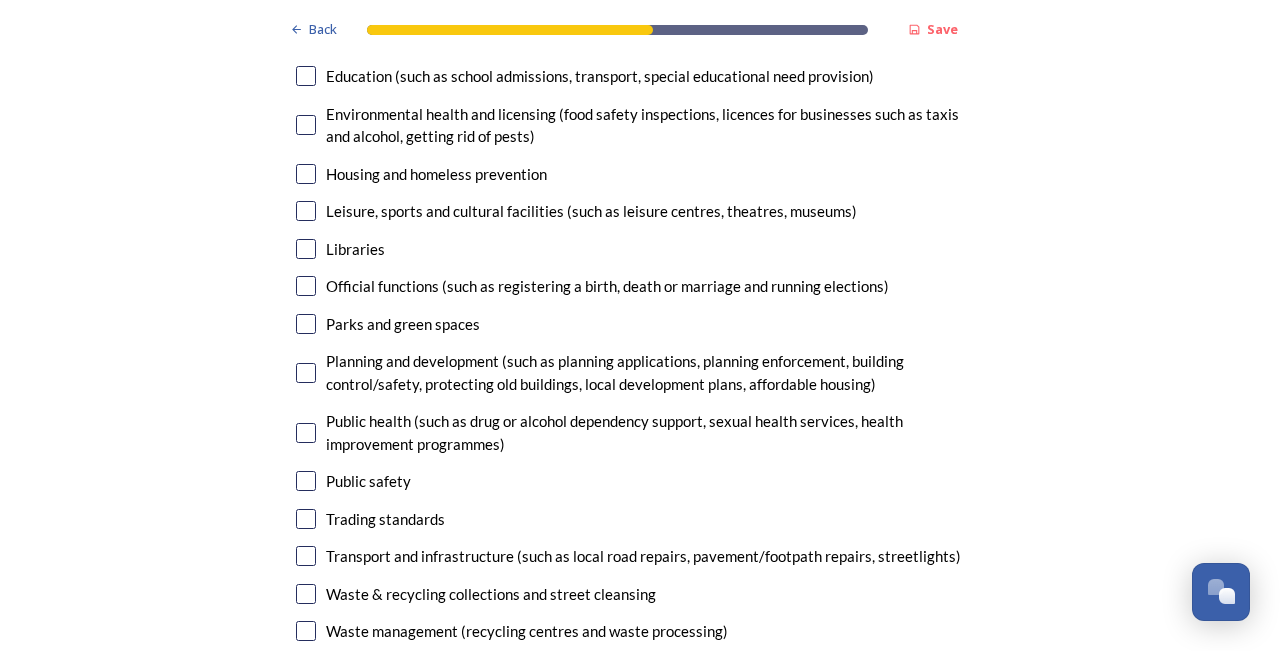 scroll, scrollTop: 5245, scrollLeft: 0, axis: vertical 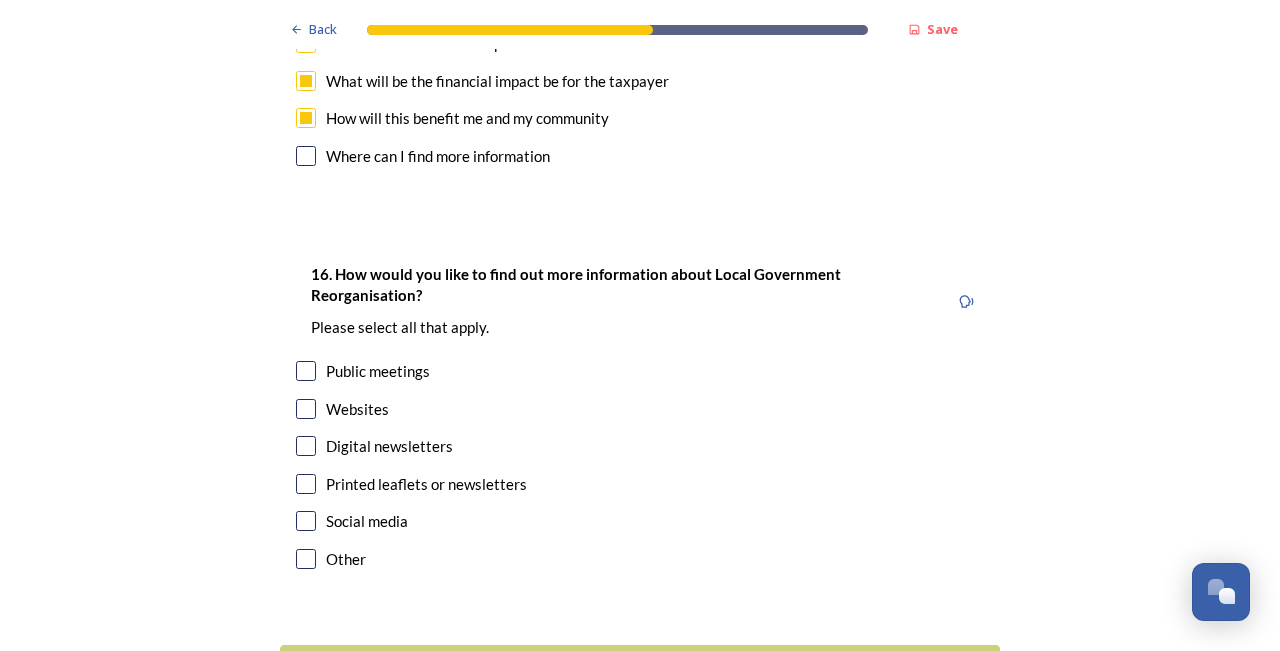 type on "I have grave concerns about creating one large council which may not have the ability nor capacity to manage many residents, make adequate local decisions, or keep a focus on what matters most to residents.  Creating one large local authority will better enable central government to implement policy/political decisions that may radically create tensions in small local communities. It is vital that local communities have a voice and can easily access their local political representatives in councils. I do not see any benefits to creating one large council/local government organisation." 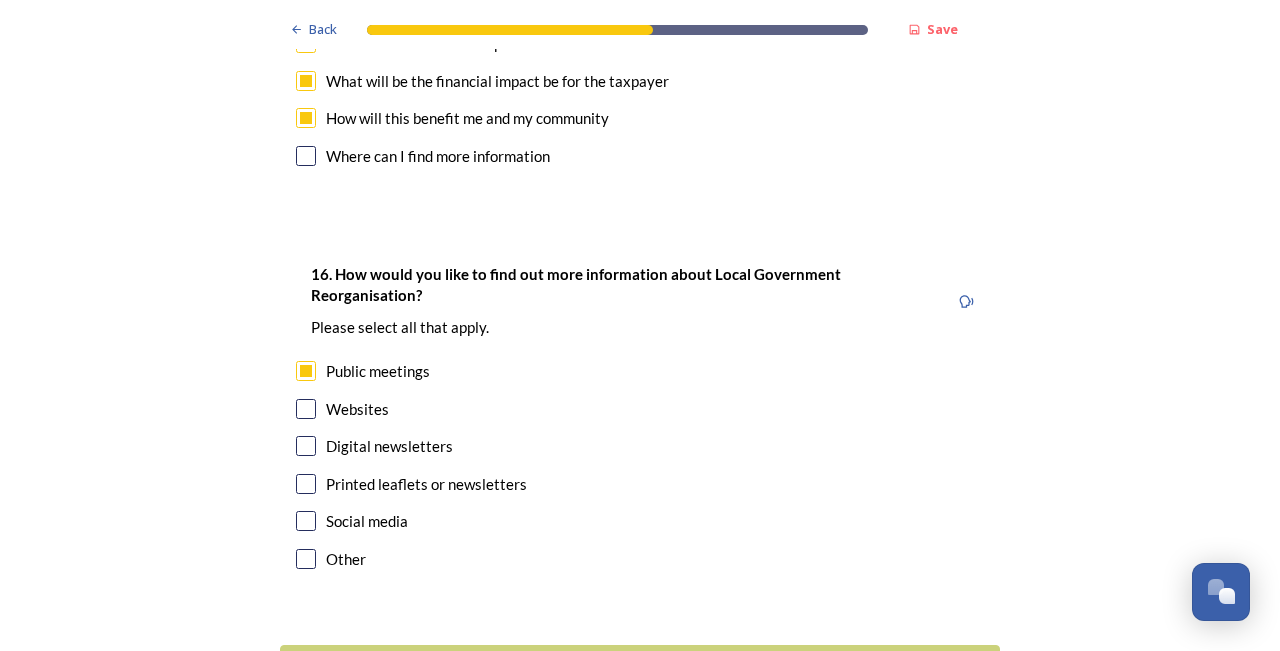 click at bounding box center [306, 409] 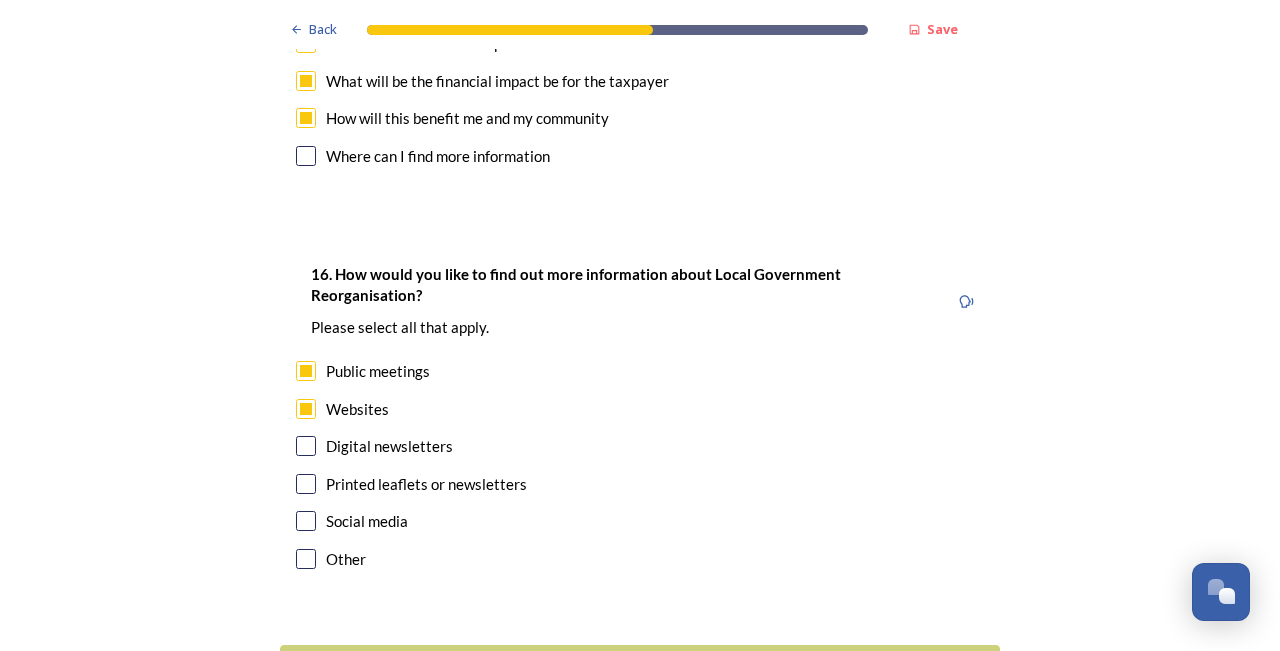 click at bounding box center (306, 446) 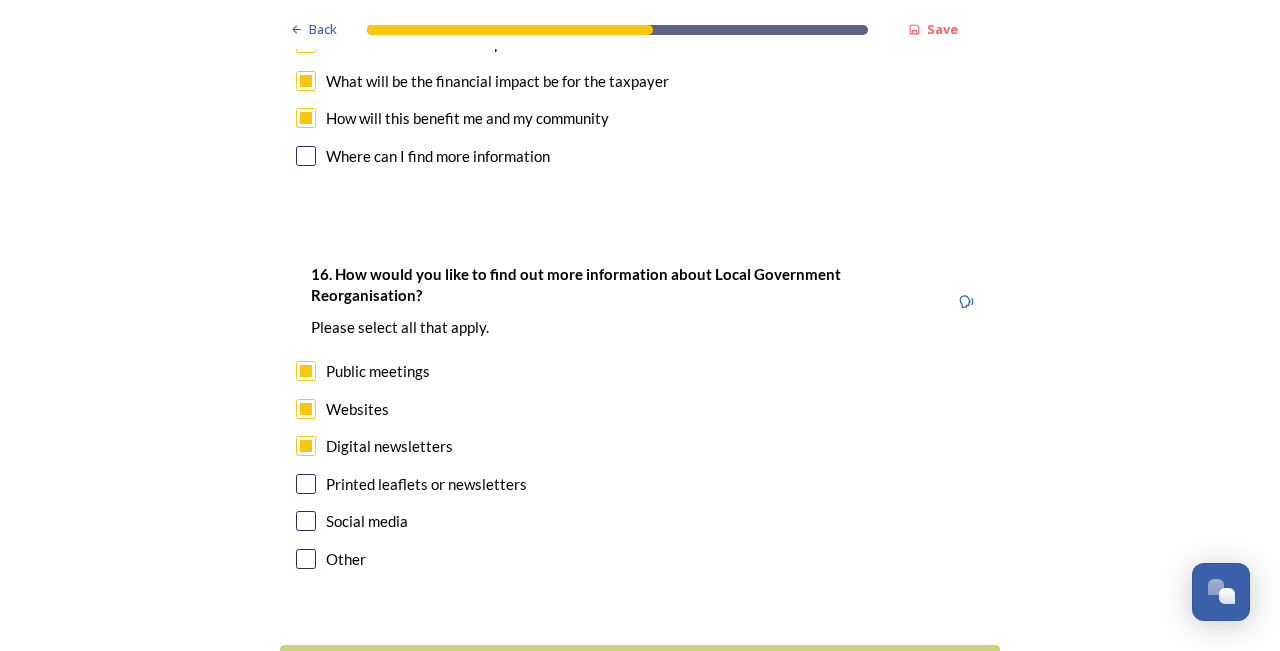 click at bounding box center (306, 484) 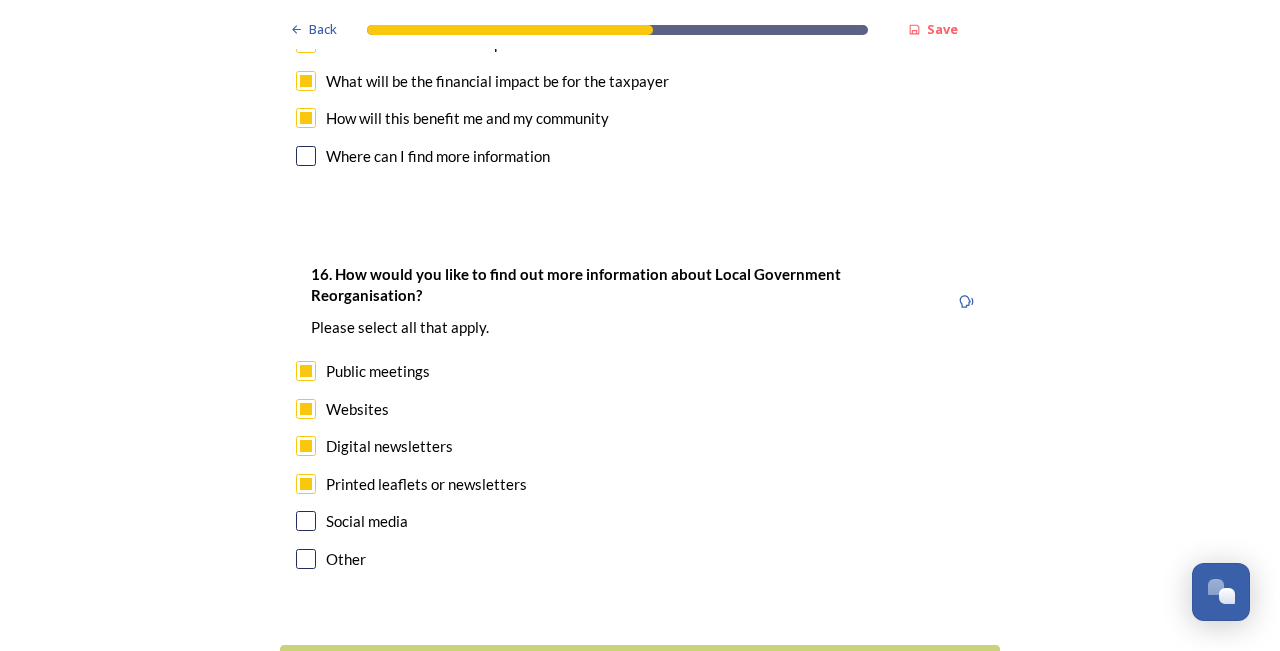 click at bounding box center (306, 521) 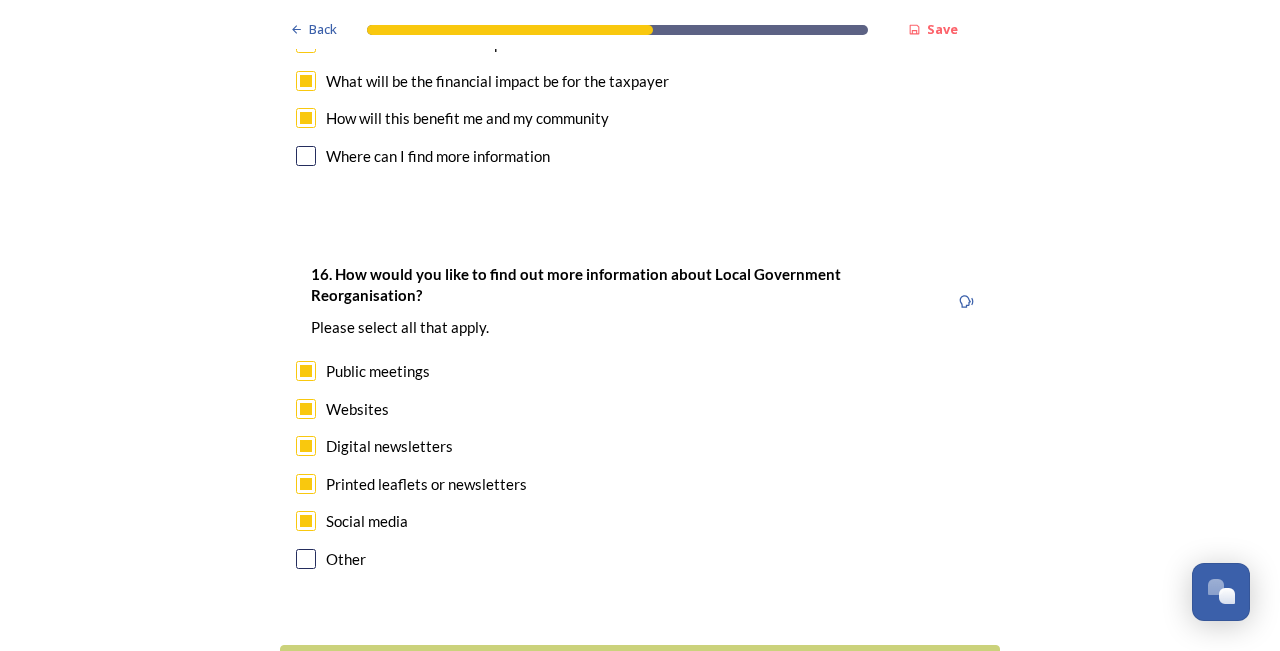 click on "Back Save Prioritising future services As explained on our  Shaping [GEOGRAPHIC_DATA] hub , Local Government Reorganisation for [GEOGRAPHIC_DATA] means that the county, district and borough councils will be replaced with one, or more than one, single-tier council (referred to as a unitary council) to deliver all your services.  Options currently being explored within [GEOGRAPHIC_DATA] are detailed on our  hub , but map visuals can be found below. A single county unitary , bringing the County Council and all seven District and Borough Councils services together to form a new unitary council for [GEOGRAPHIC_DATA]. Single unitary model (You can enlarge this map by clicking on the square expand icon in the top right of the image) Two unitary option, variation 1  -   one unitary combining Arun, [GEOGRAPHIC_DATA] and Worthing footprints and one unitary combining Adur, [GEOGRAPHIC_DATA], [GEOGRAPHIC_DATA], and Mid-Sussex footprints. Two unitary model variation 1 (You can enlarge this map by clicking on the square expand icon in the top right of the image) * Other 5" at bounding box center [640, -2684] 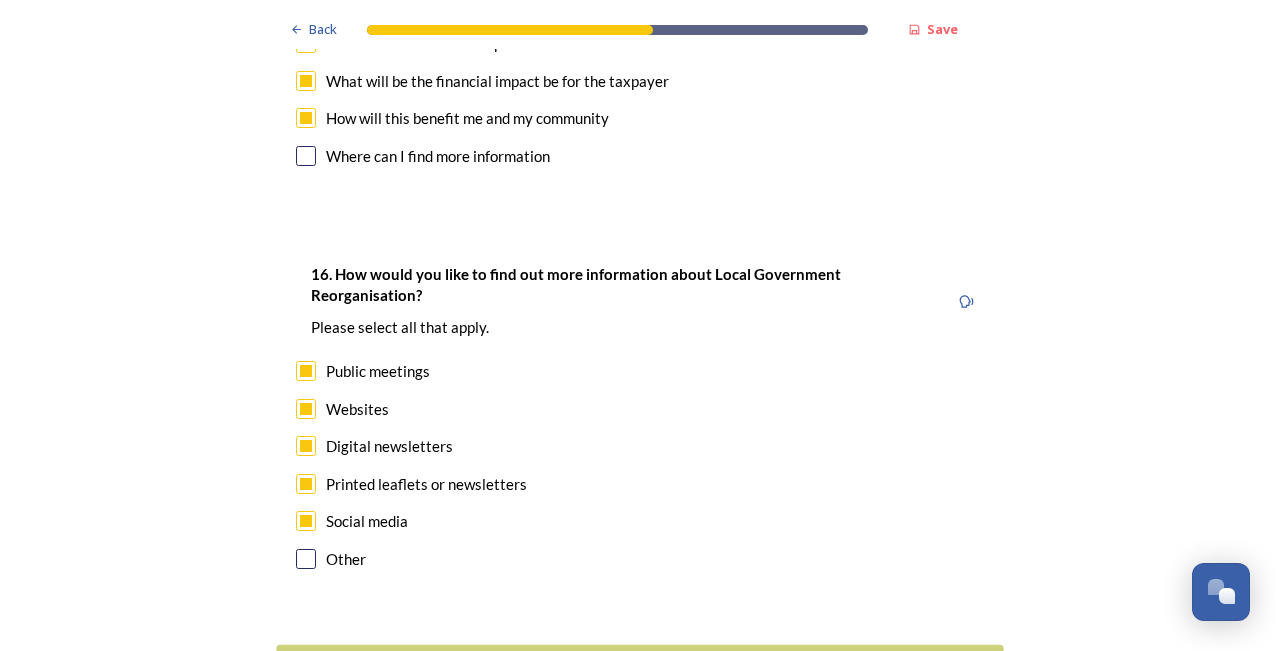 click on "Continue" at bounding box center [626, 669] 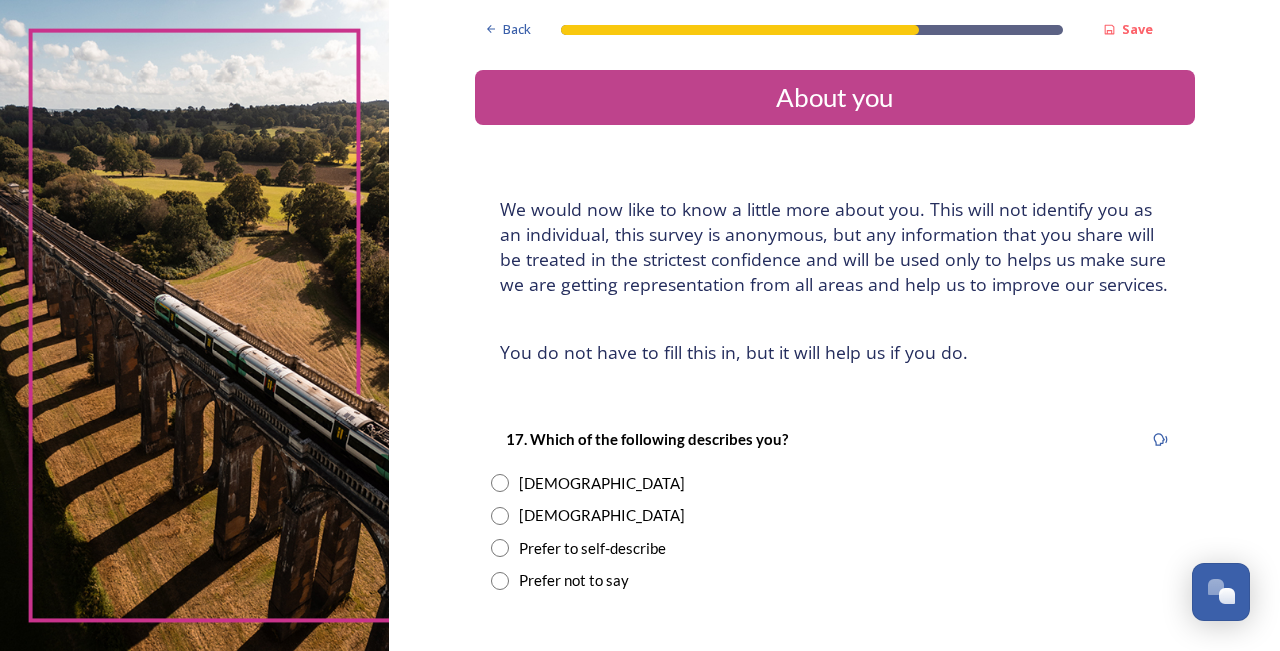 click on "[DEMOGRAPHIC_DATA]" at bounding box center (835, 483) 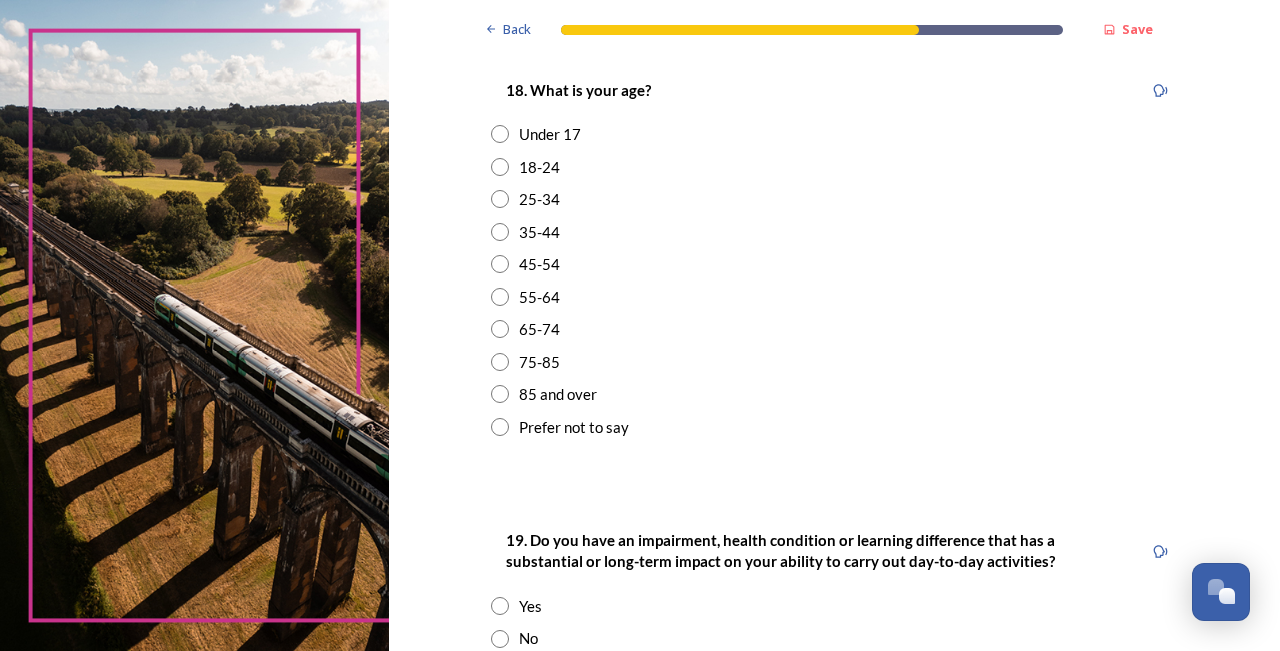 scroll, scrollTop: 617, scrollLeft: 0, axis: vertical 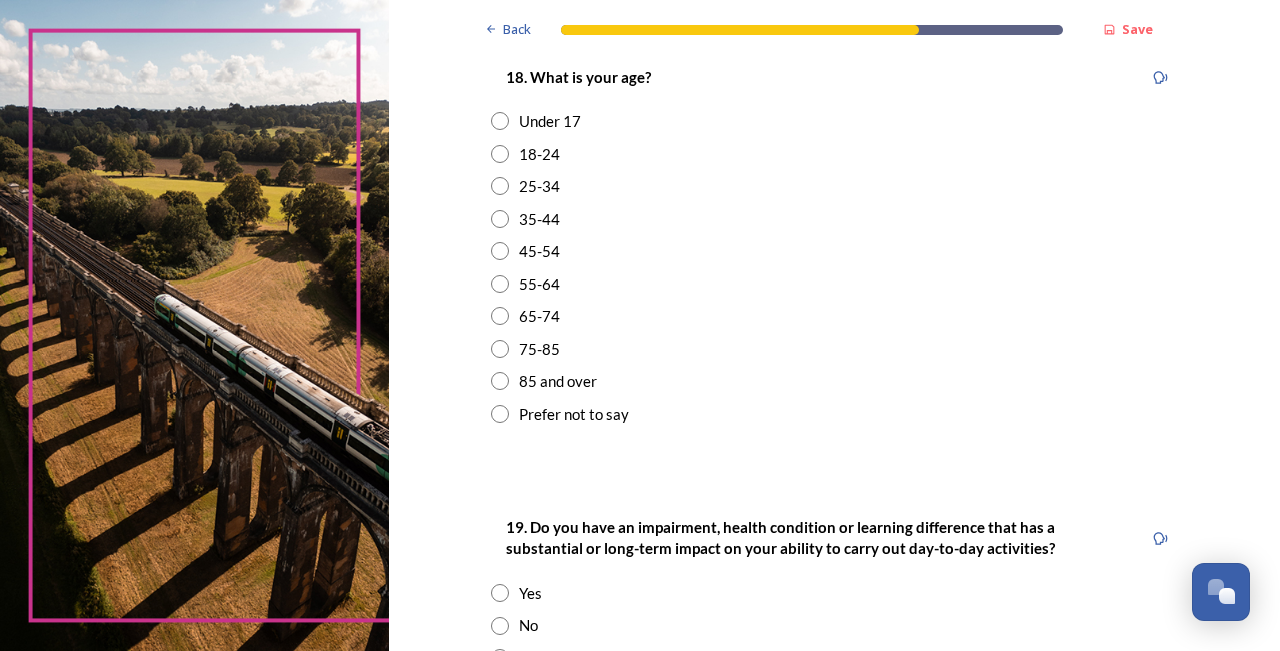 click at bounding box center (500, 284) 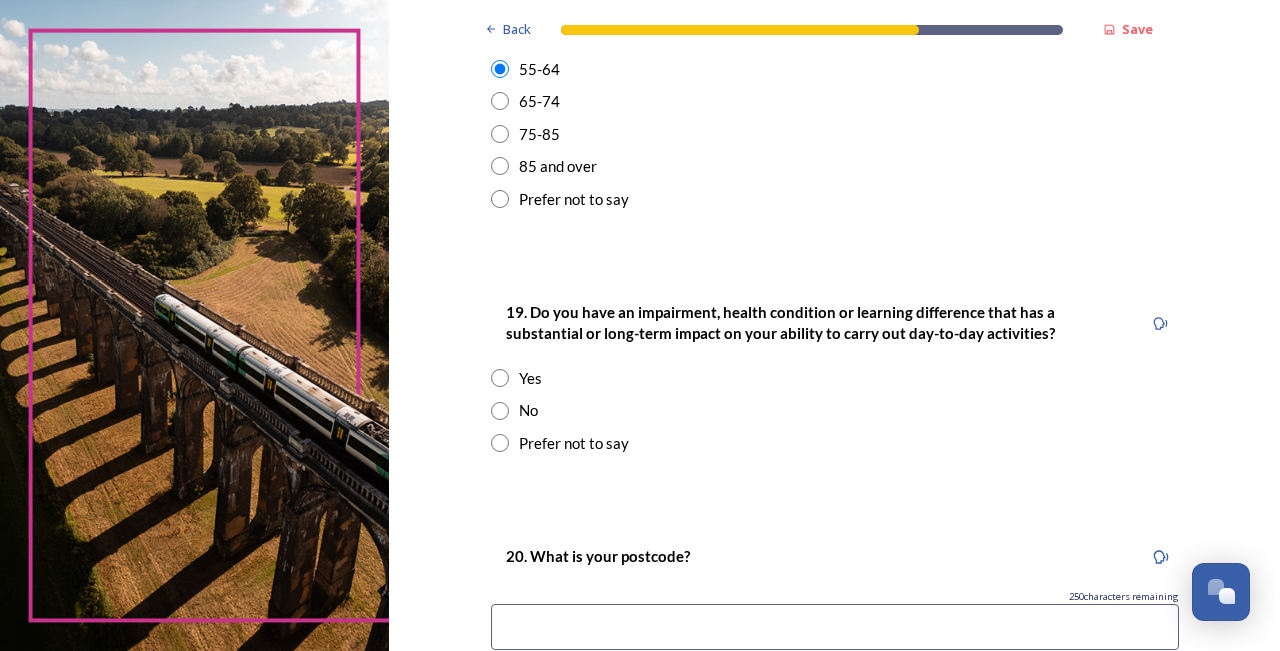 scroll, scrollTop: 846, scrollLeft: 0, axis: vertical 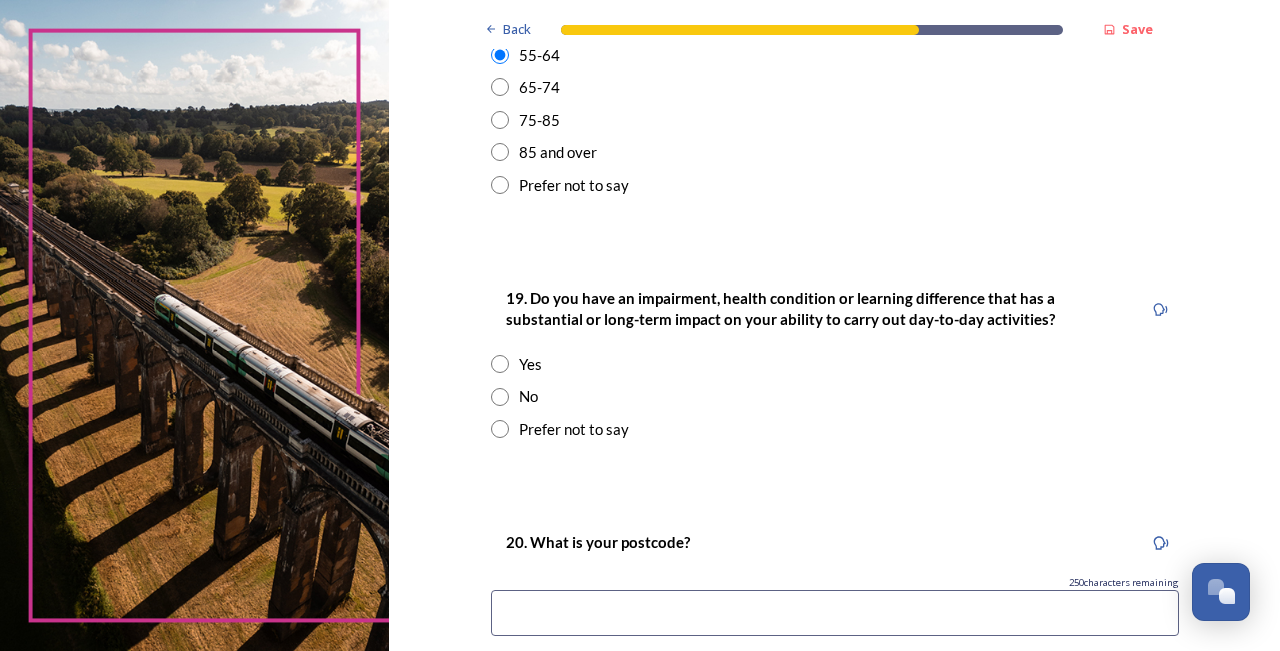 click at bounding box center (500, 397) 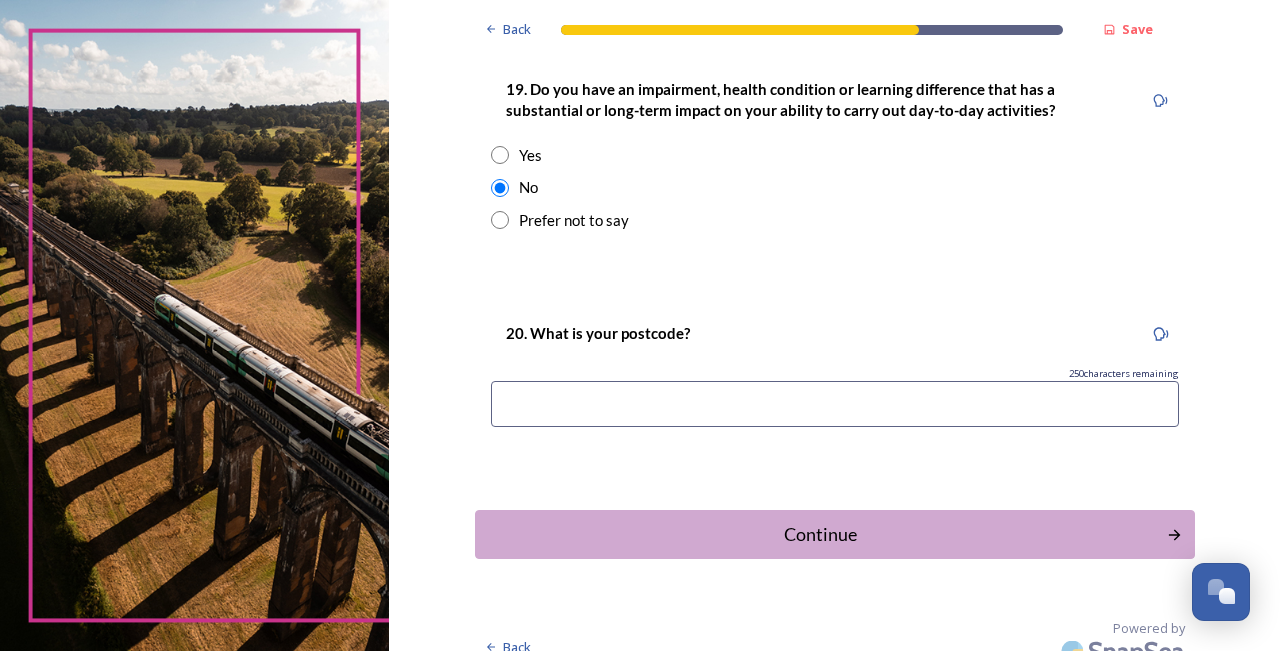scroll, scrollTop: 1066, scrollLeft: 0, axis: vertical 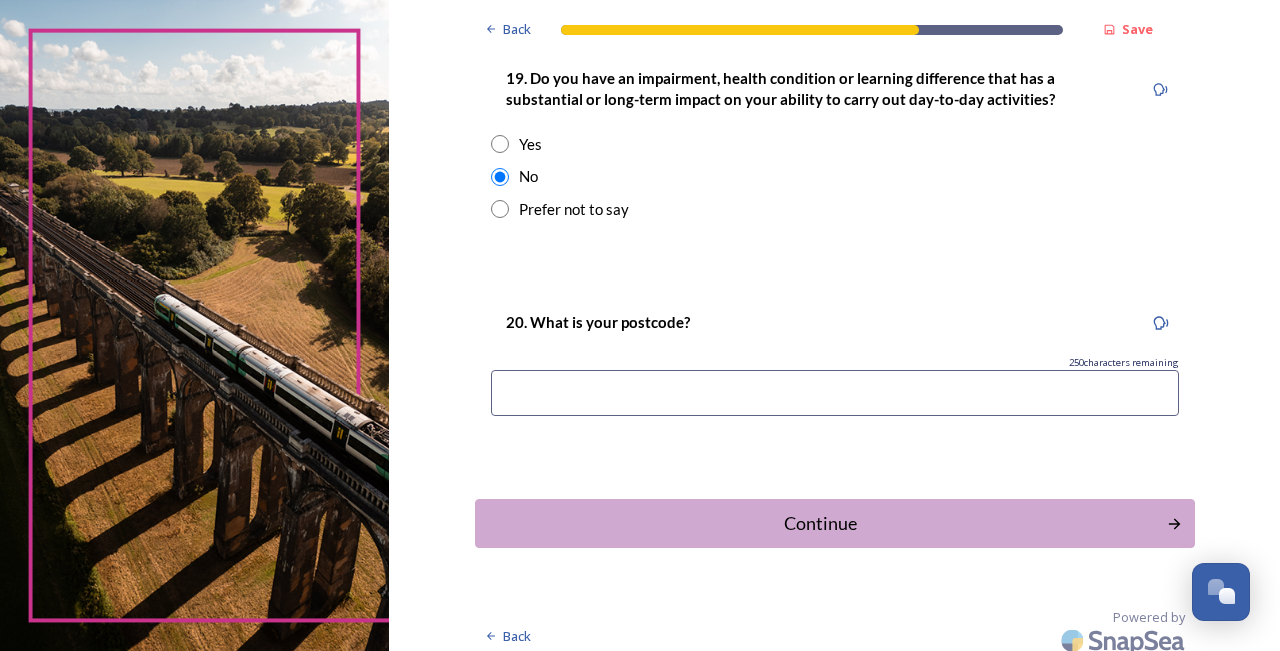 click at bounding box center [835, 393] 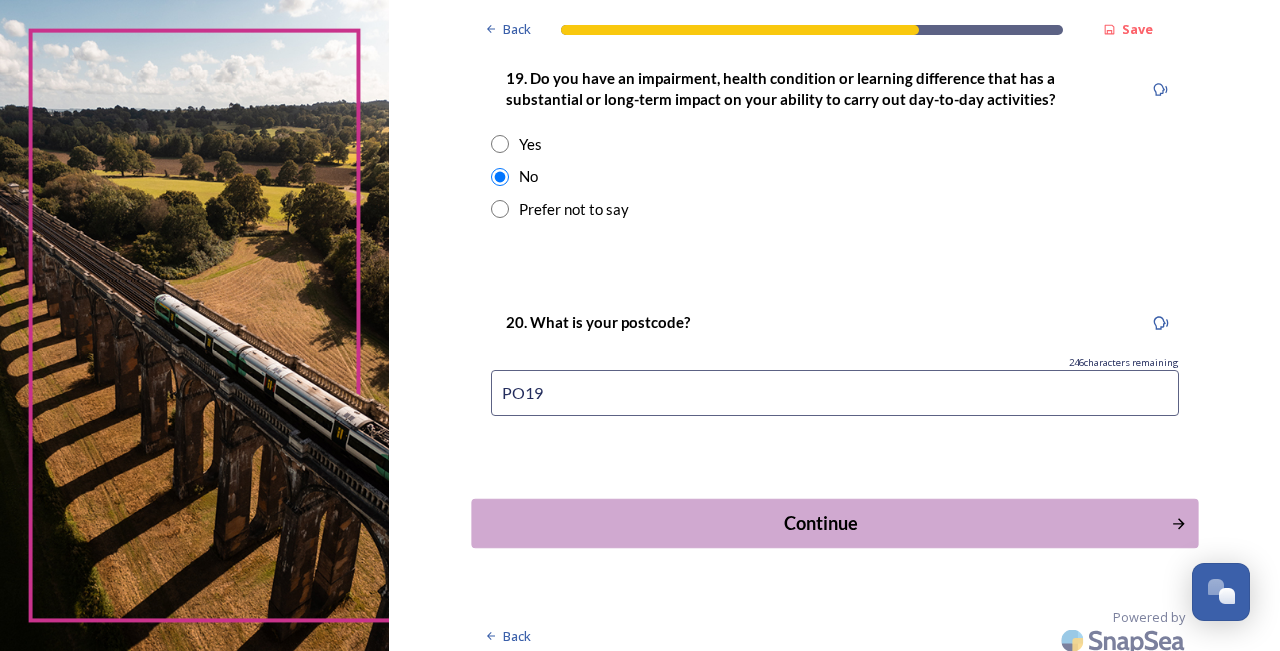 type on "PO19" 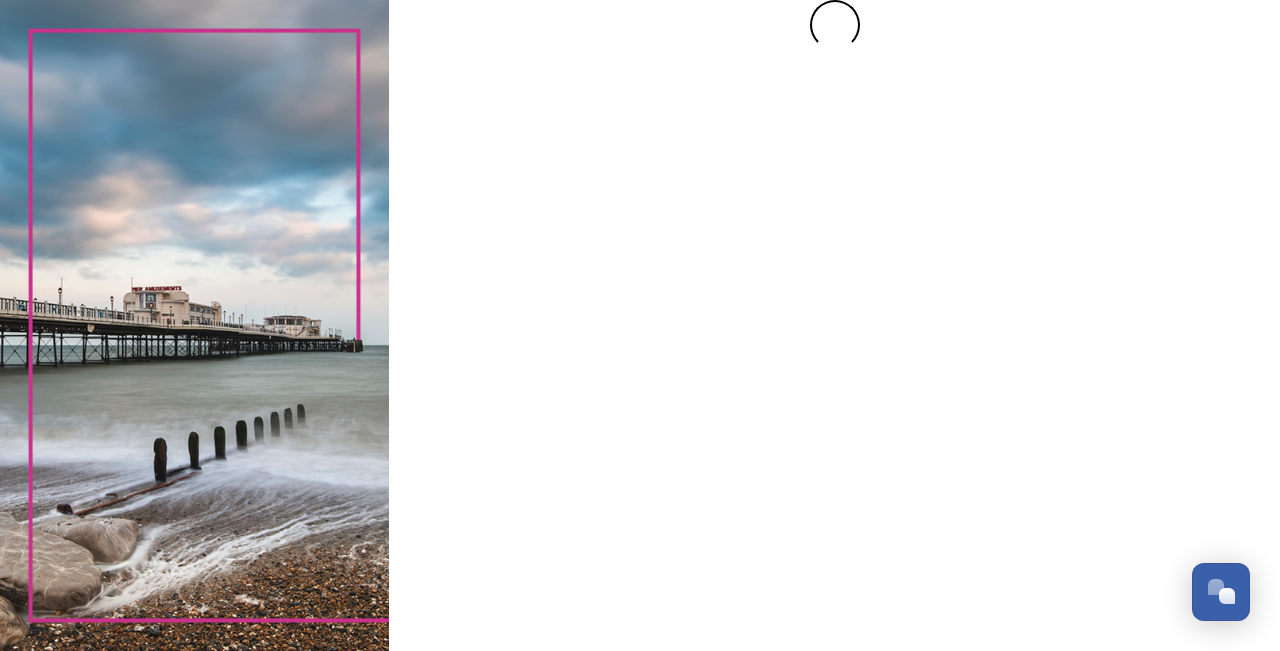 scroll, scrollTop: 0, scrollLeft: 0, axis: both 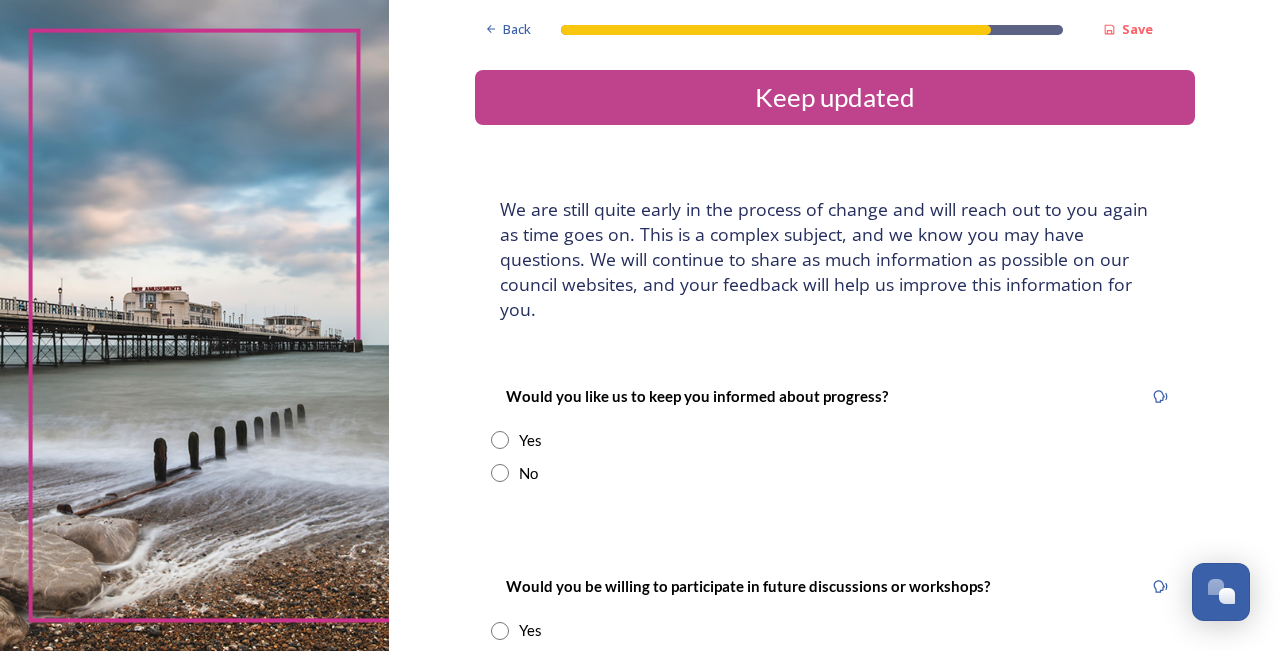 click at bounding box center (500, 473) 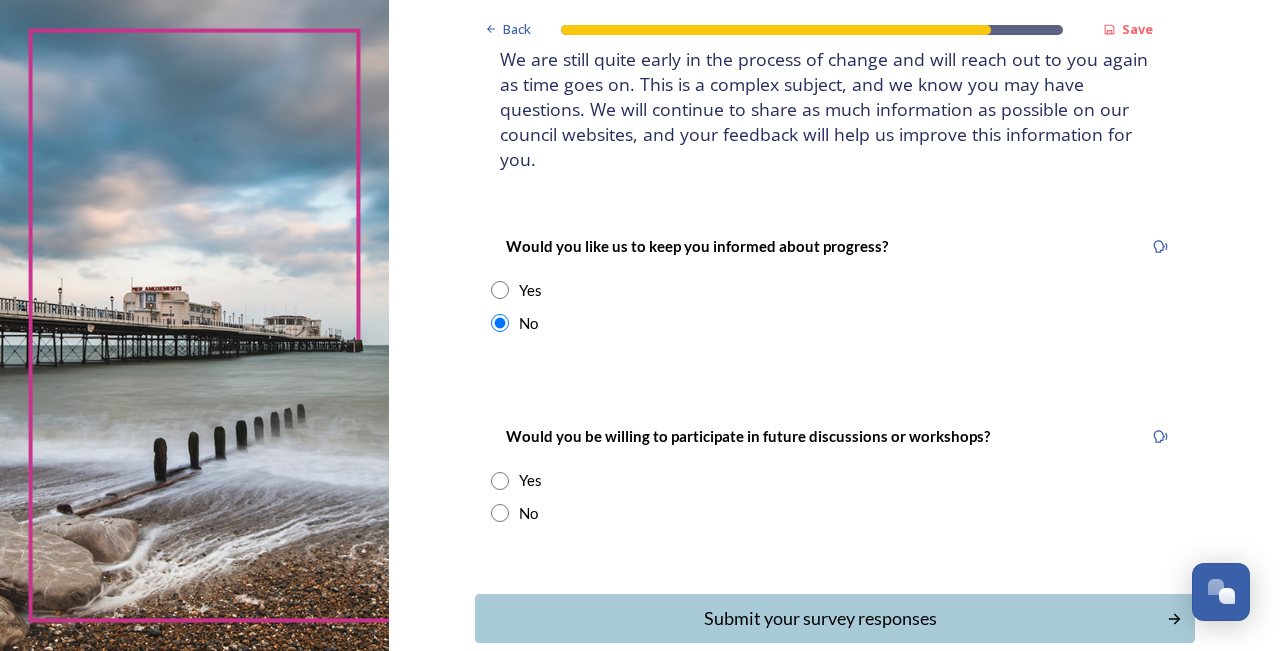 scroll, scrollTop: 203, scrollLeft: 0, axis: vertical 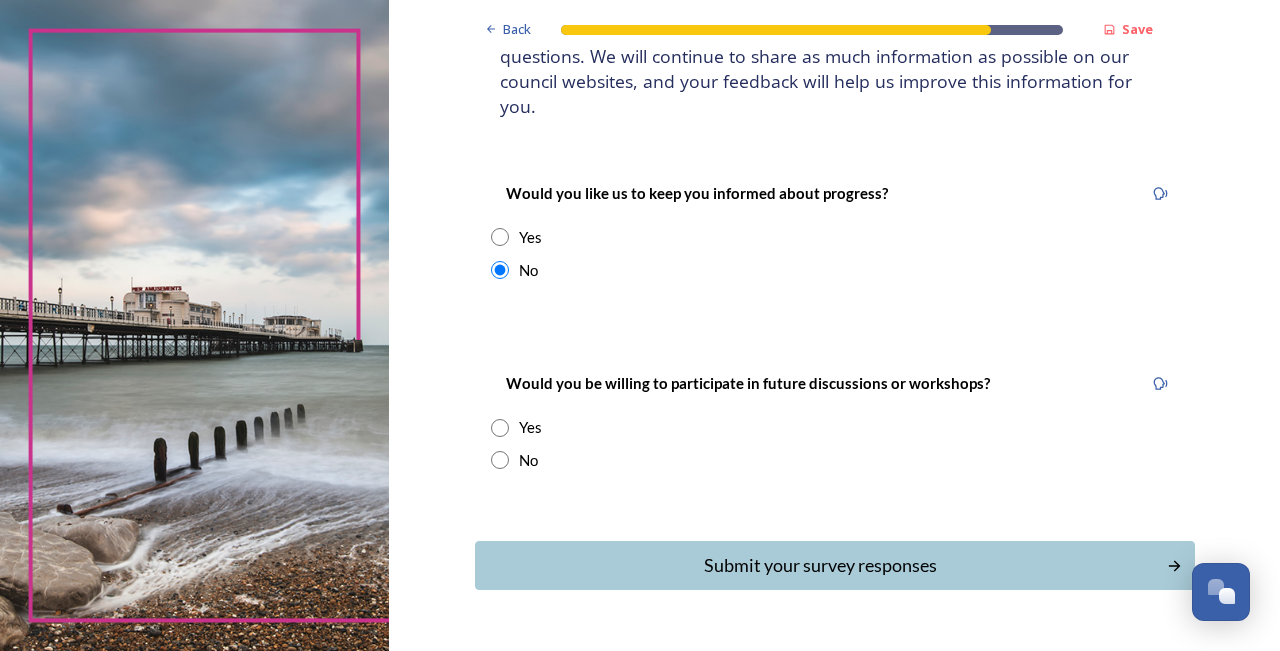 click at bounding box center [500, 428] 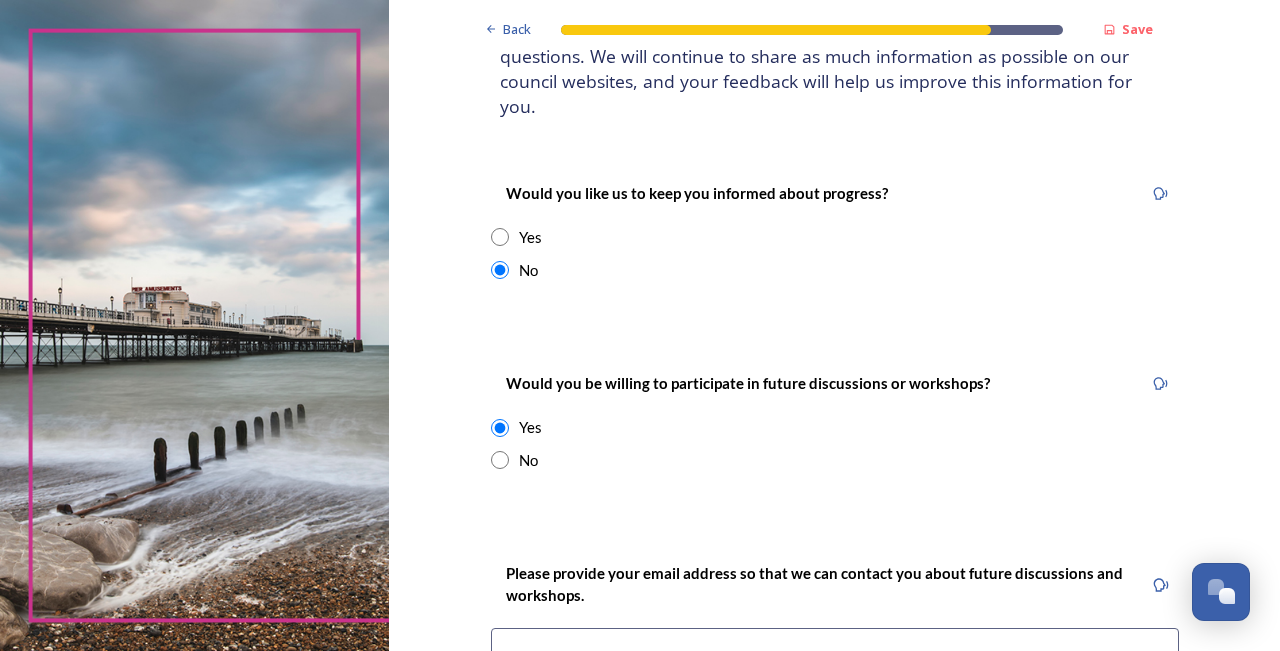 click at bounding box center [500, 237] 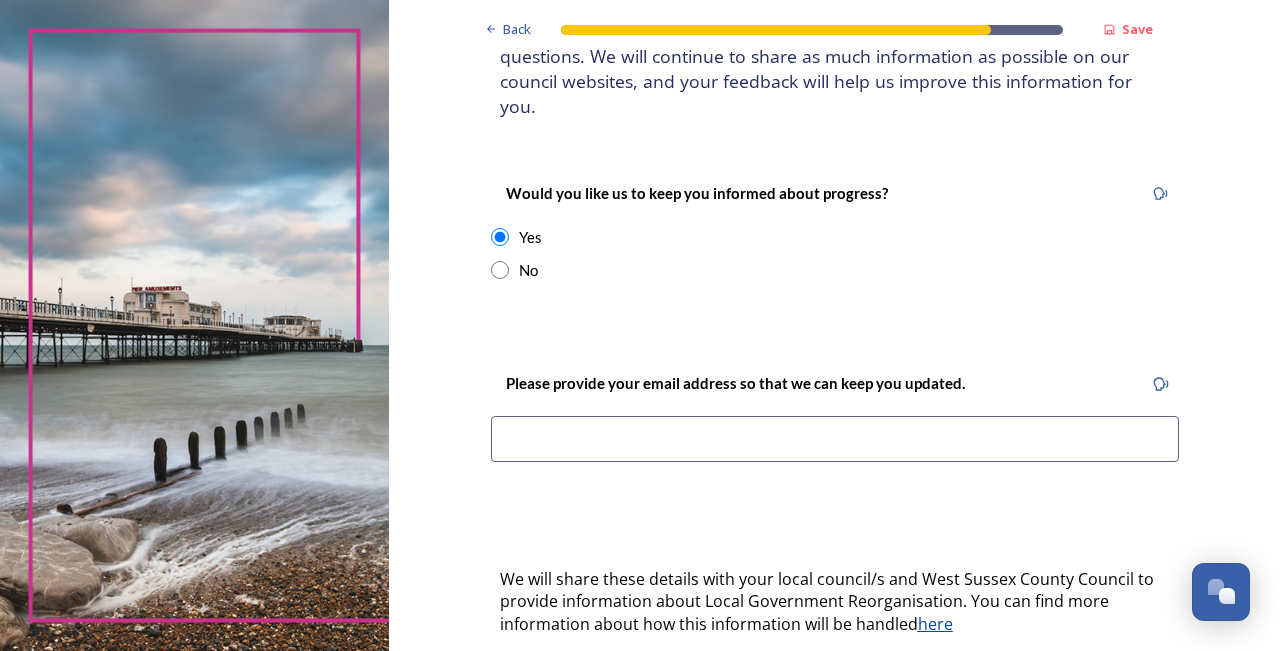 click at bounding box center [500, 270] 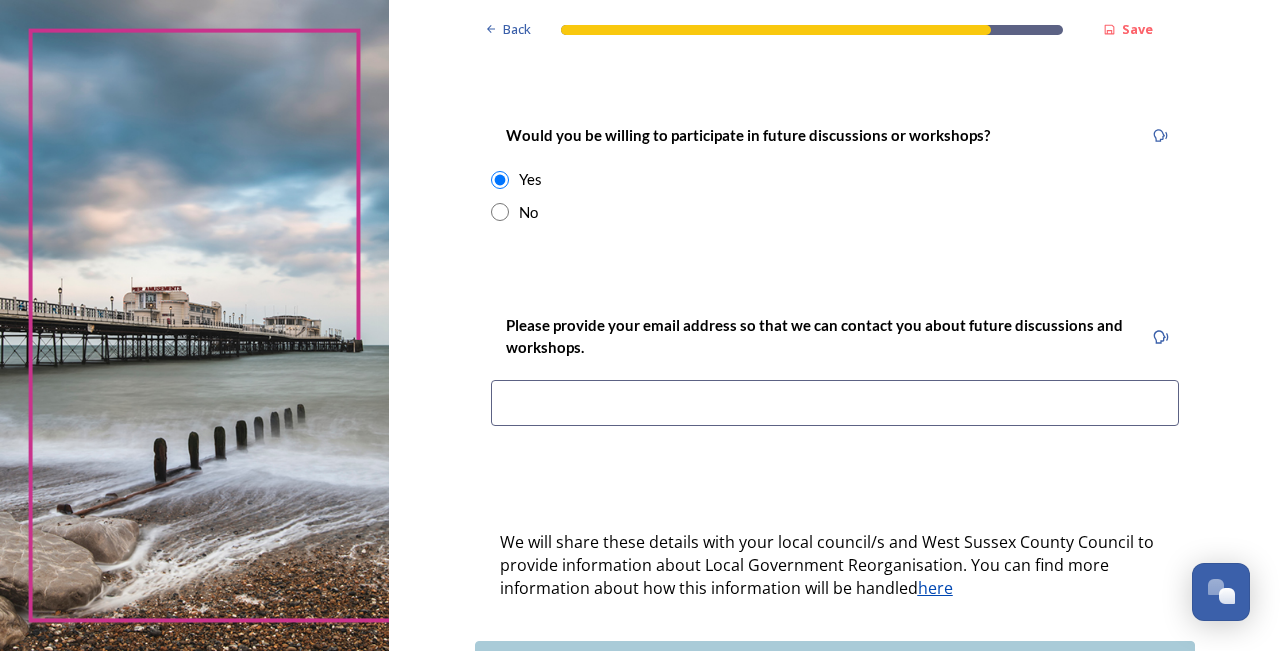 scroll, scrollTop: 474, scrollLeft: 0, axis: vertical 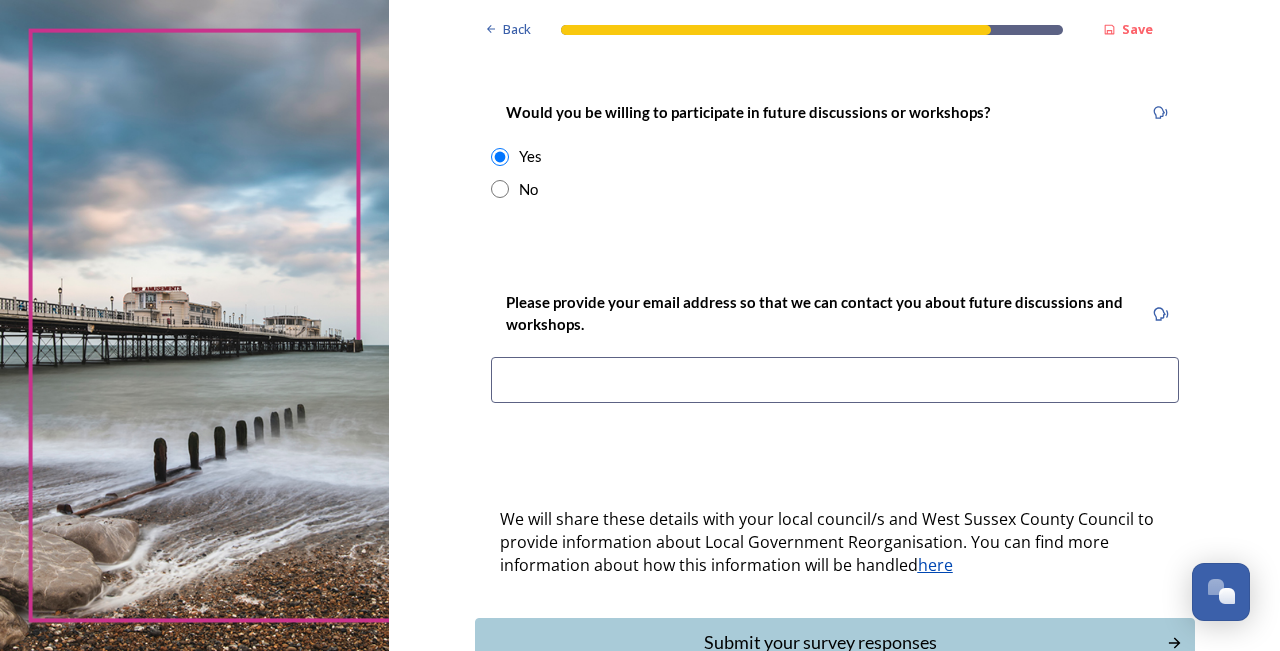 click at bounding box center [835, 380] 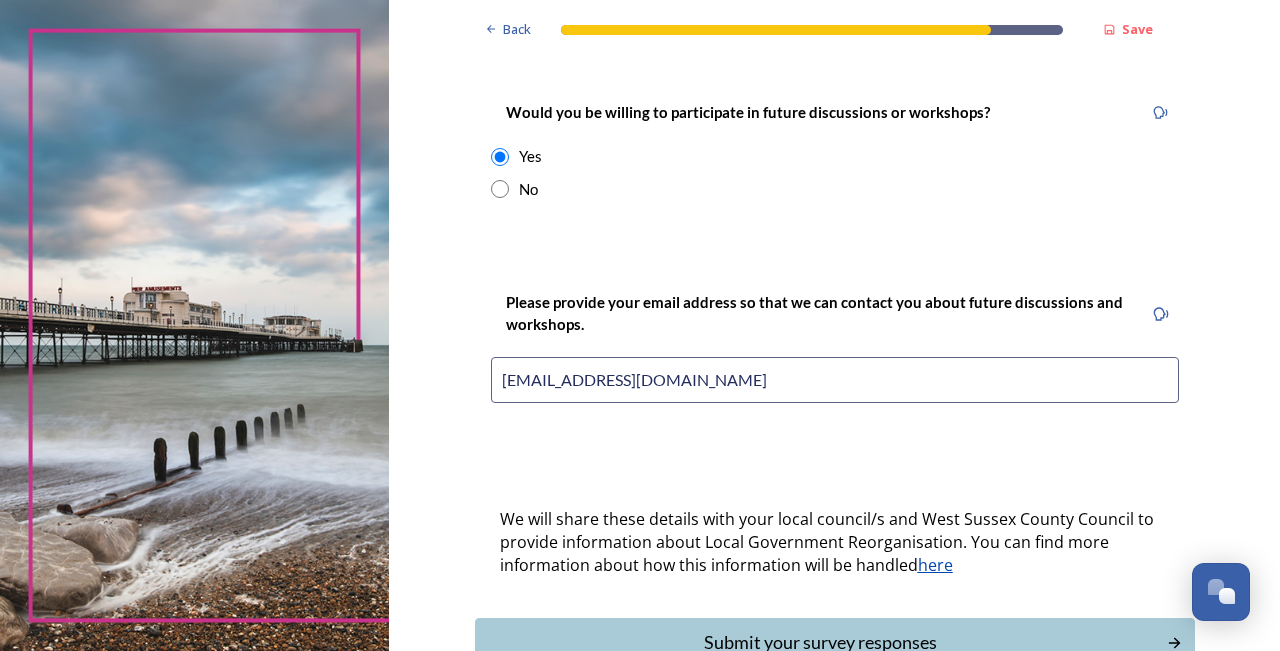 click on "Back Save Keep updated We are still quite early in the process of change and will reach out to you again as time goes on. This is a complex subject, and we know you may have questions. We will continue to share as much information as possible on our council websites, and your feedback will help us improve this information for you. Would you like us to keep you informed about progress? Yes No Would you be willing to participate in future discussions or workshops? Yes No Please provide your email address so that we can contact you about future discussions and workshops. [EMAIL_ADDRESS][DOMAIN_NAME] We will share these details with your local council/s and West Sussex County Council to provide information about Local Government Reorganisation. You can find more information about how this information will be handled  here Submit your survey responses   Back Powered by" at bounding box center (835, 154) 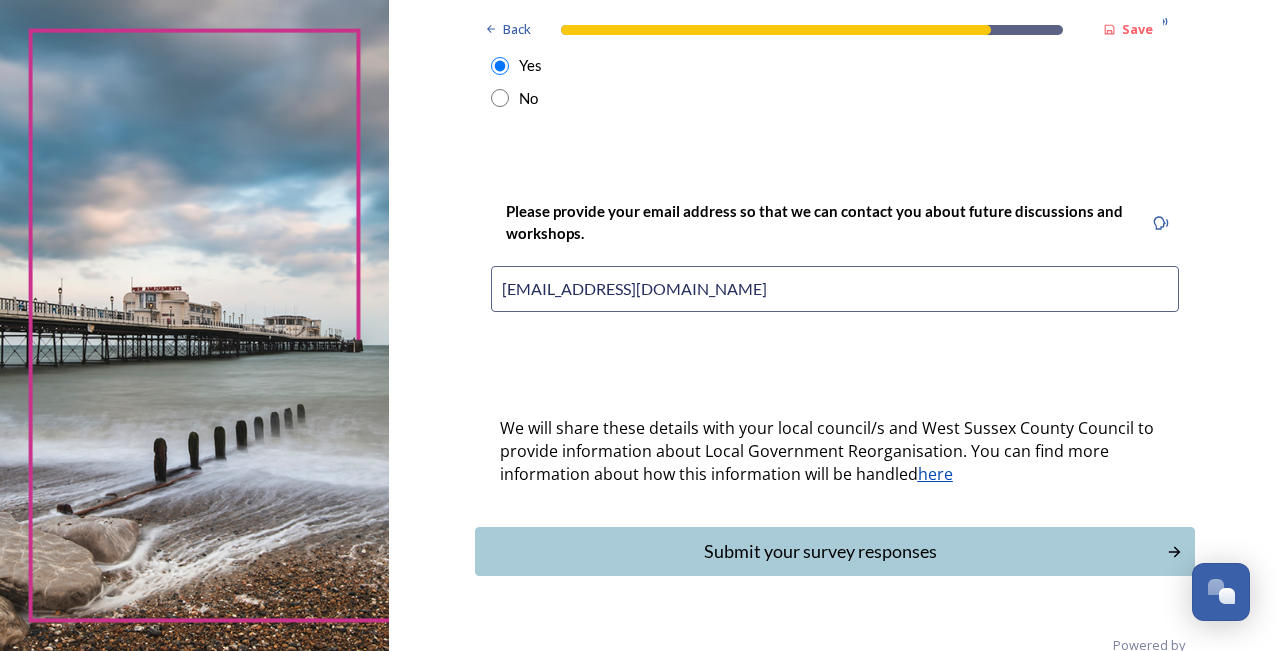 scroll, scrollTop: 594, scrollLeft: 0, axis: vertical 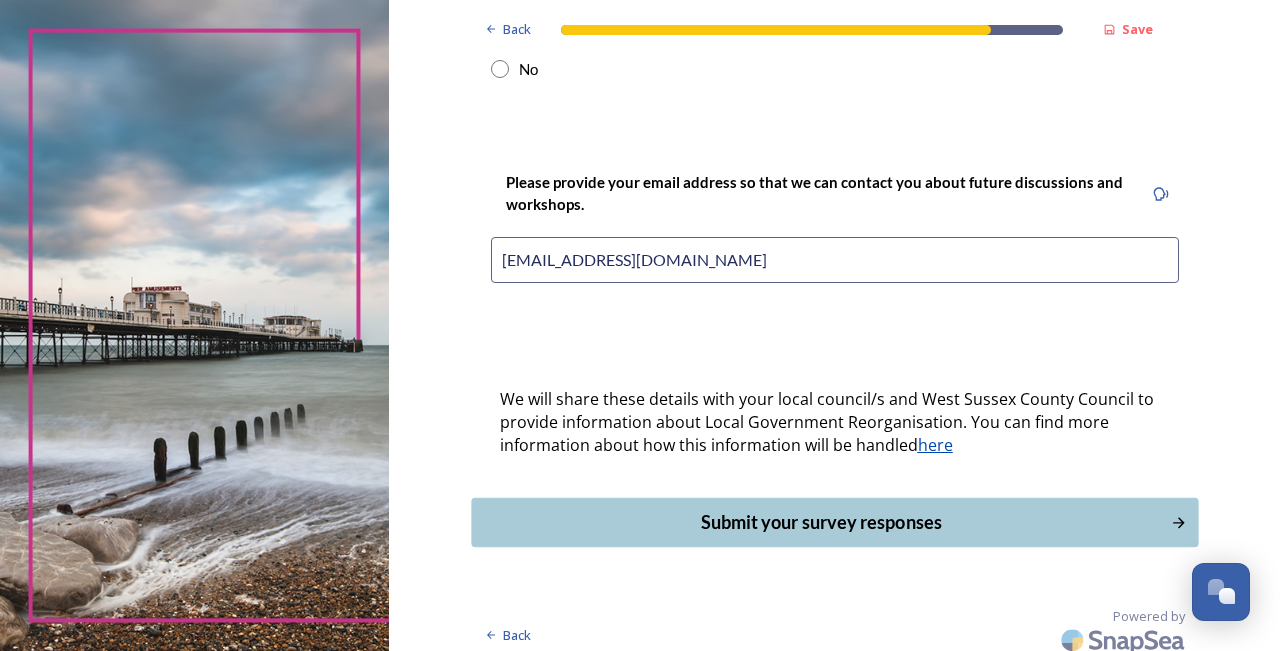 click on "Submit your survey responses" at bounding box center (820, 522) 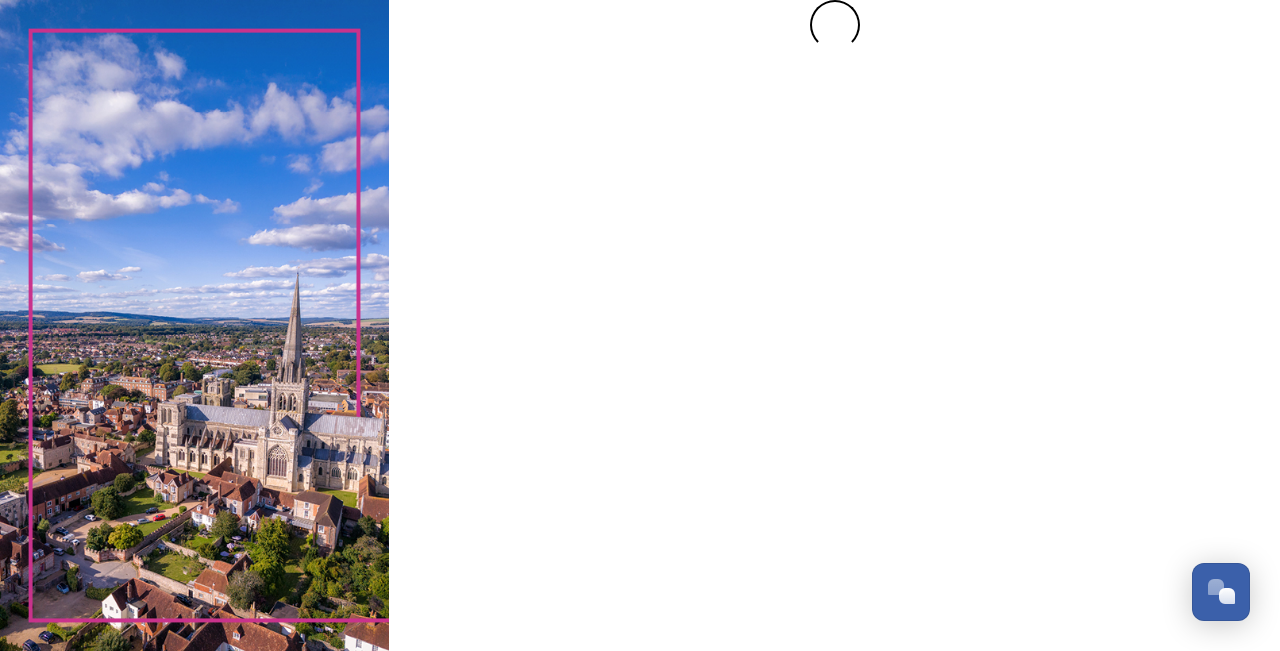 scroll, scrollTop: 0, scrollLeft: 0, axis: both 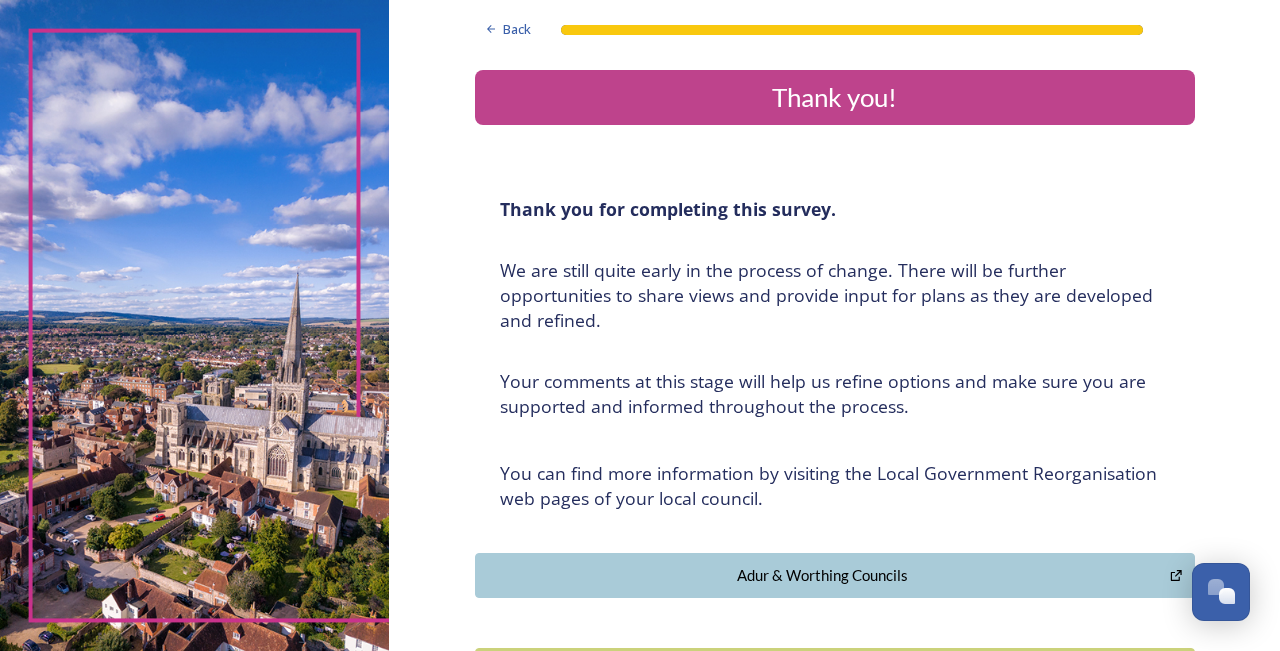 click at bounding box center (835, 440) 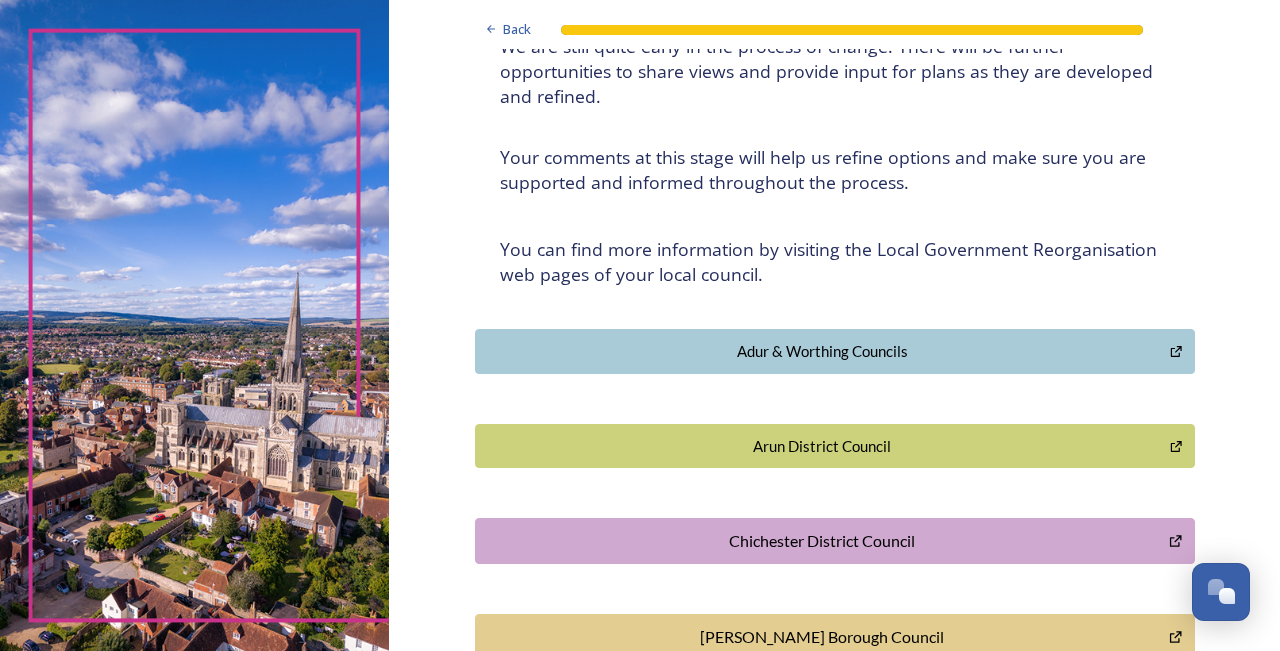 scroll, scrollTop: 0, scrollLeft: 0, axis: both 